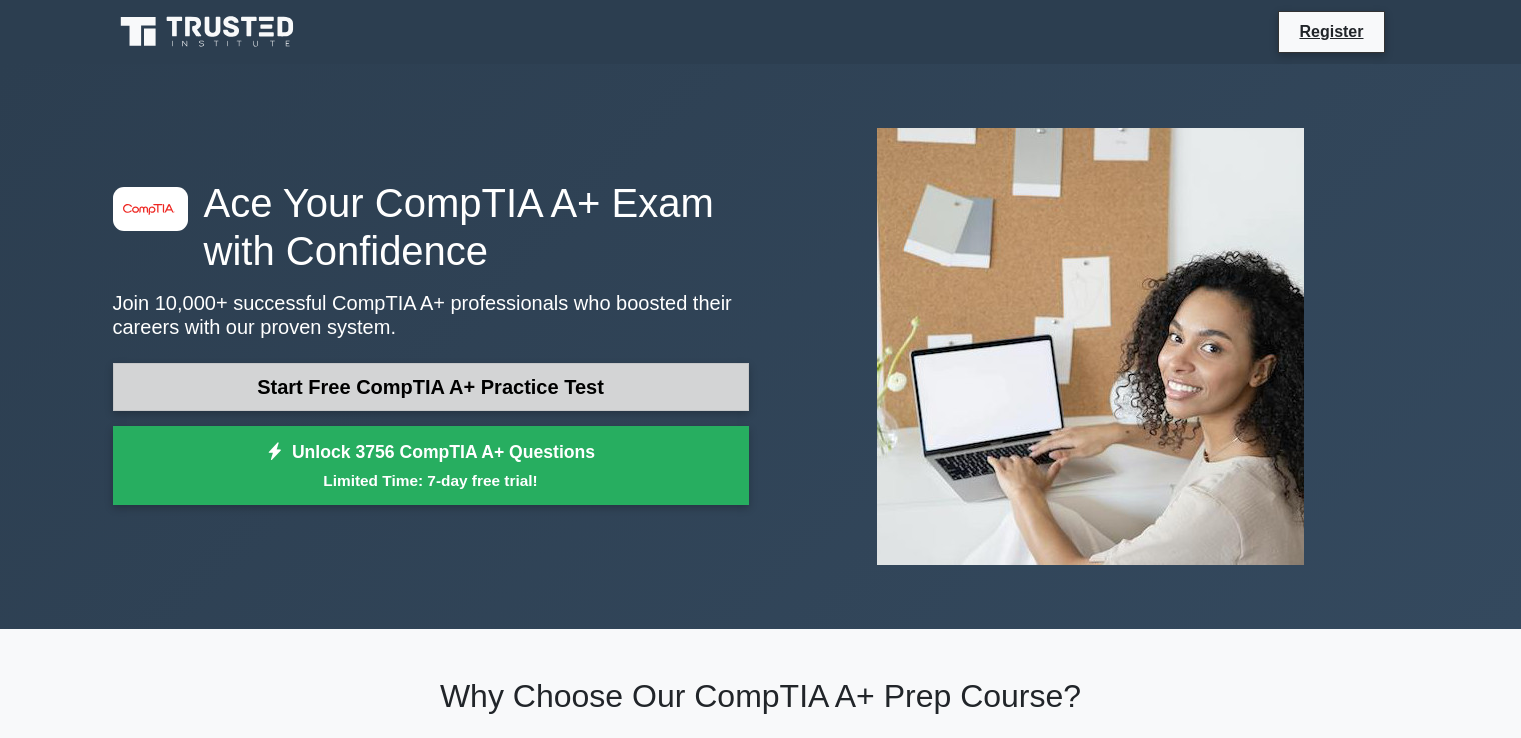 scroll, scrollTop: 0, scrollLeft: 0, axis: both 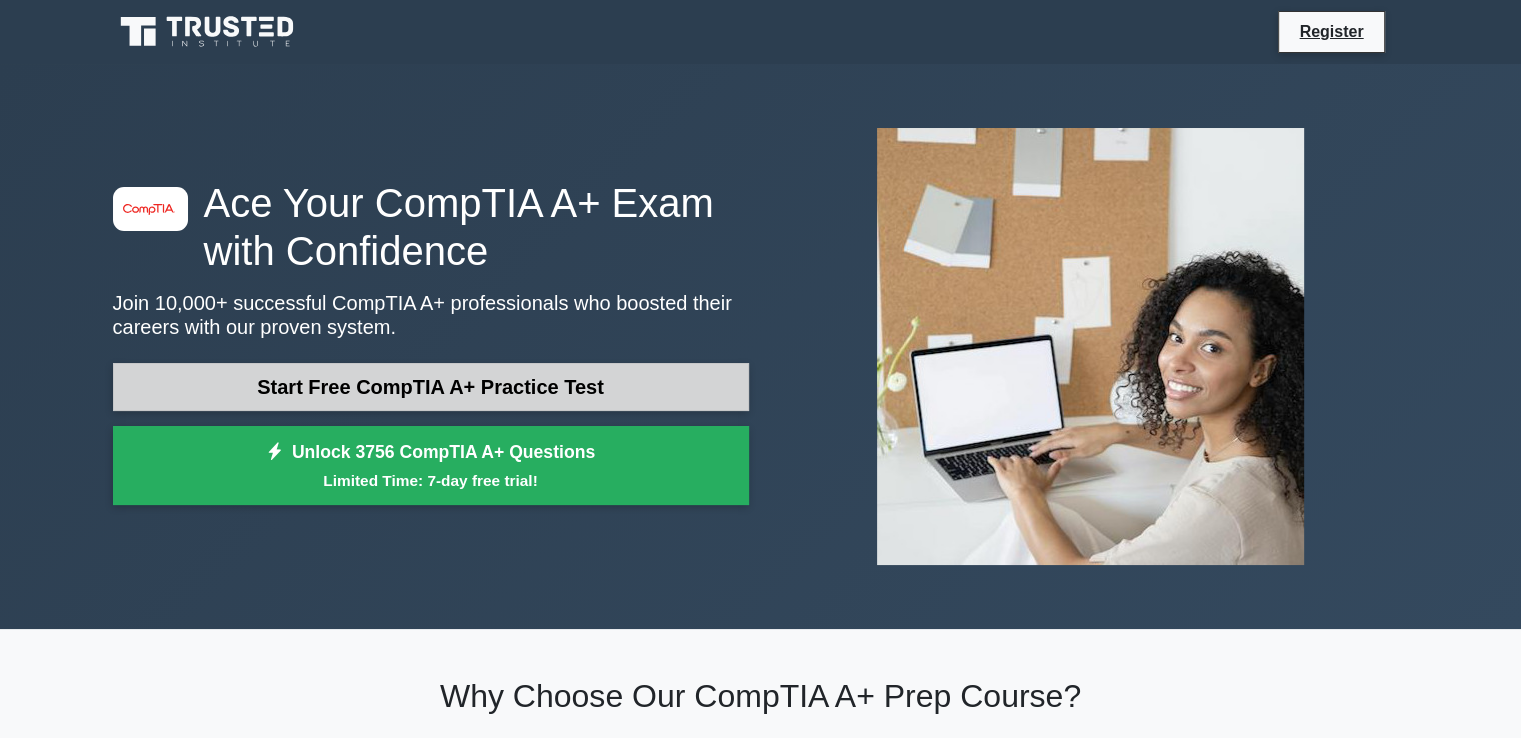 click on "Start Free CompTIA A+ Practice Test" at bounding box center (431, 387) 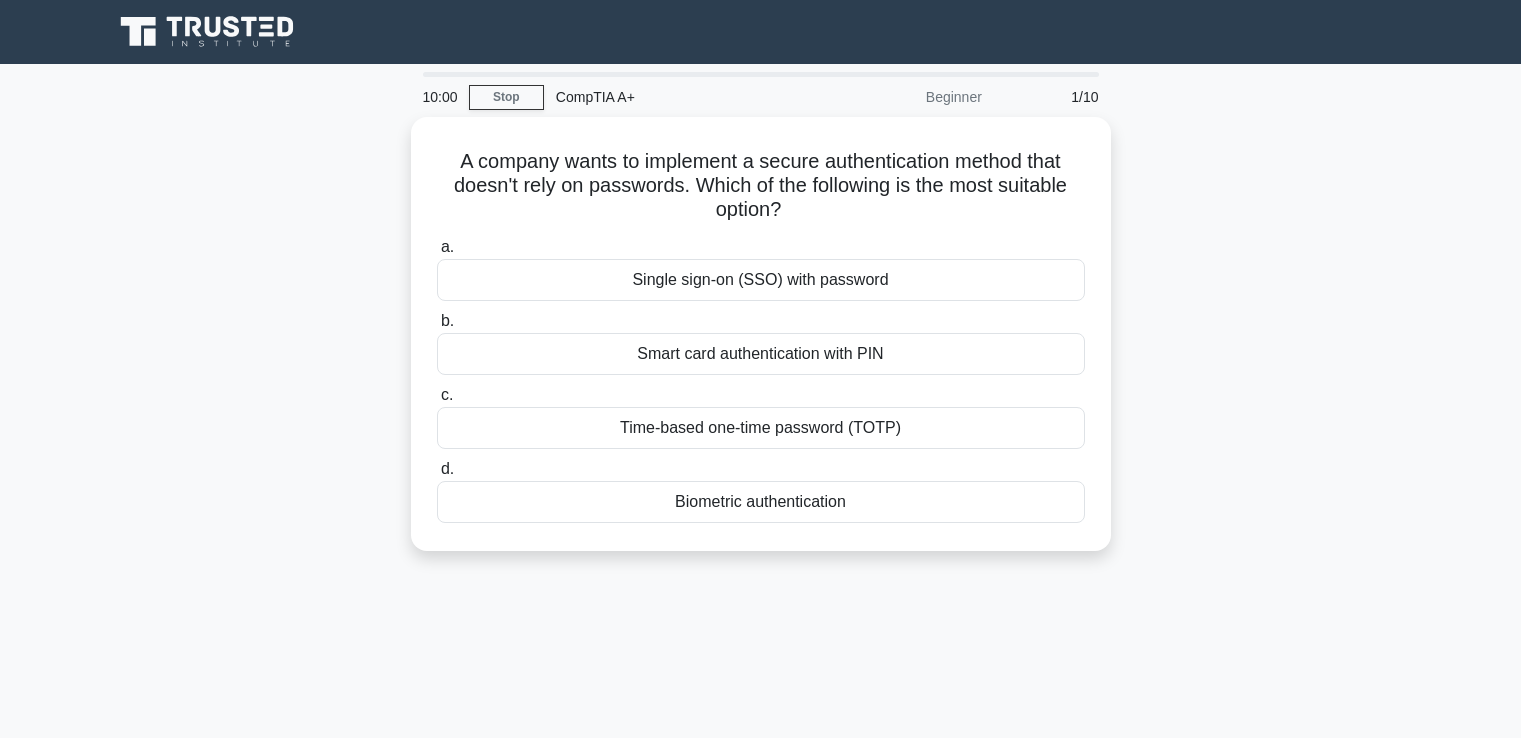 scroll, scrollTop: 0, scrollLeft: 0, axis: both 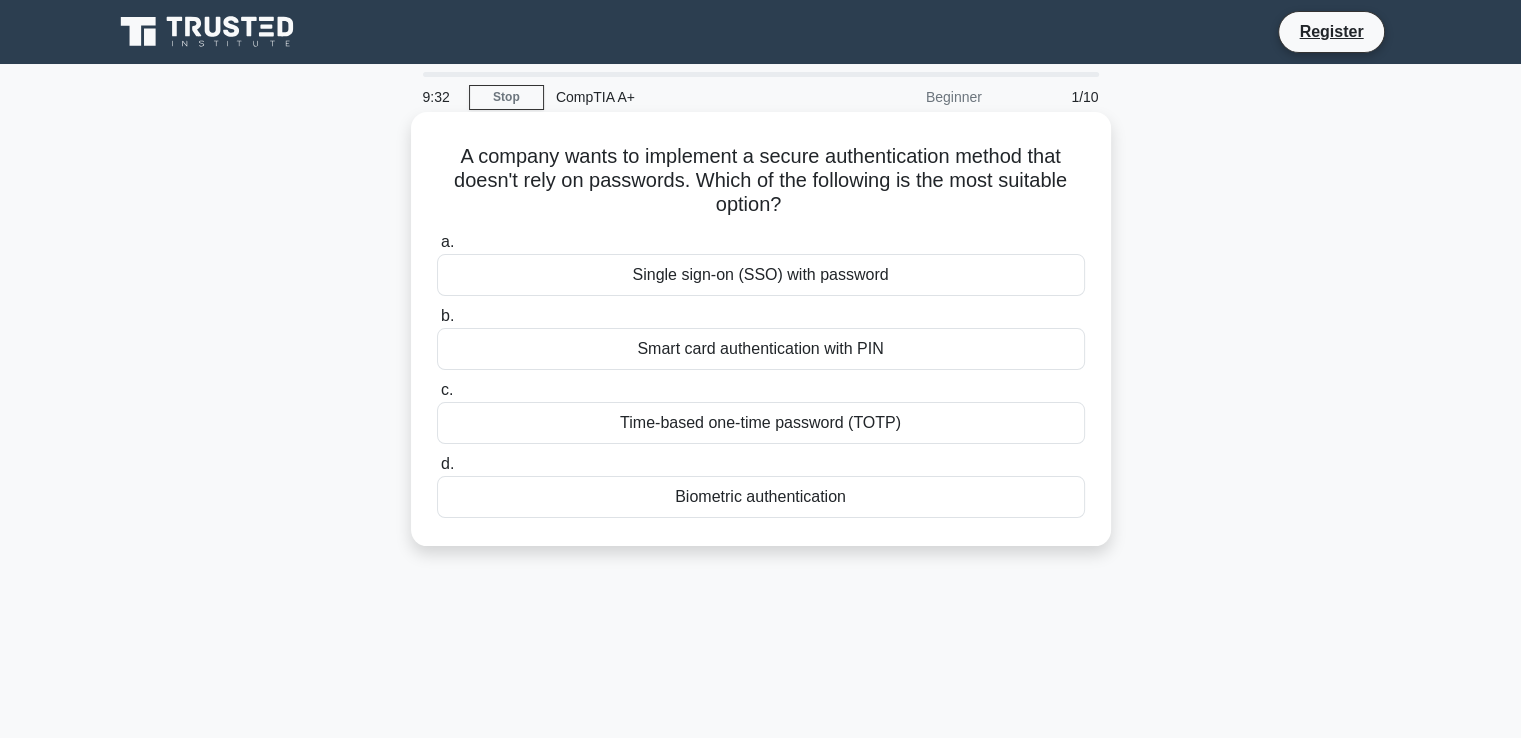 click on "Biometric authentication" at bounding box center [761, 497] 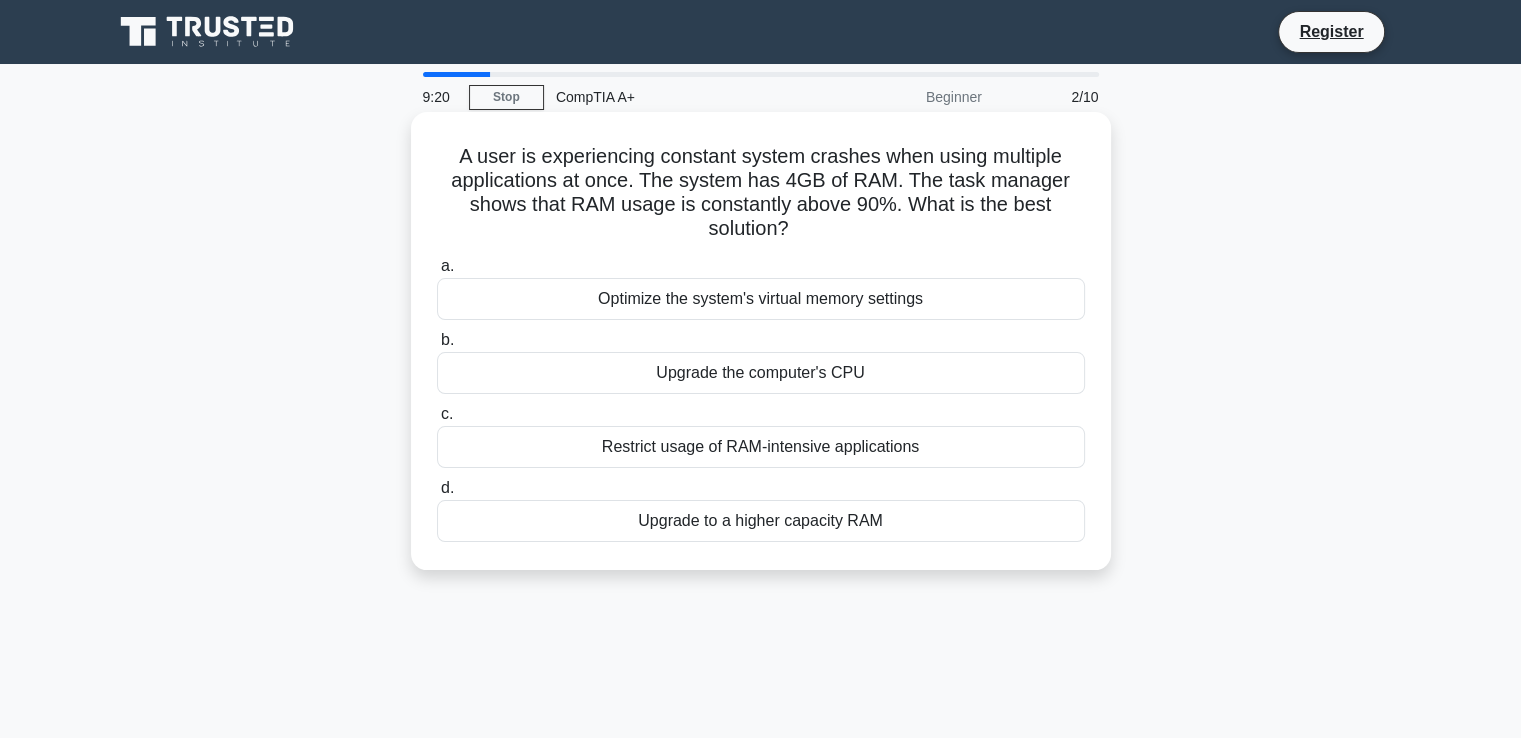 drag, startPoint x: 466, startPoint y: 141, endPoint x: 879, endPoint y: 226, distance: 421.65625 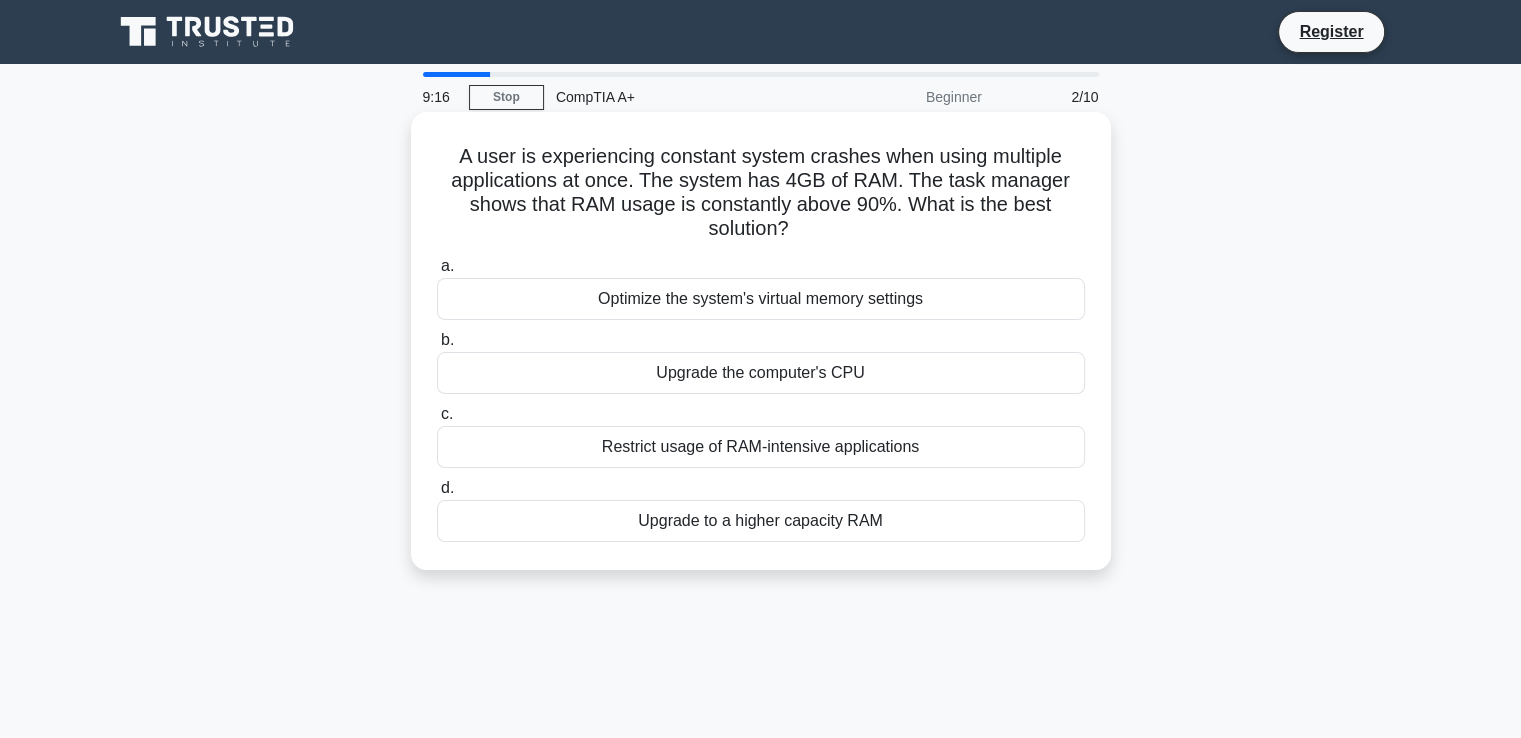 click on "Upgrade to a higher capacity RAM" at bounding box center [761, 521] 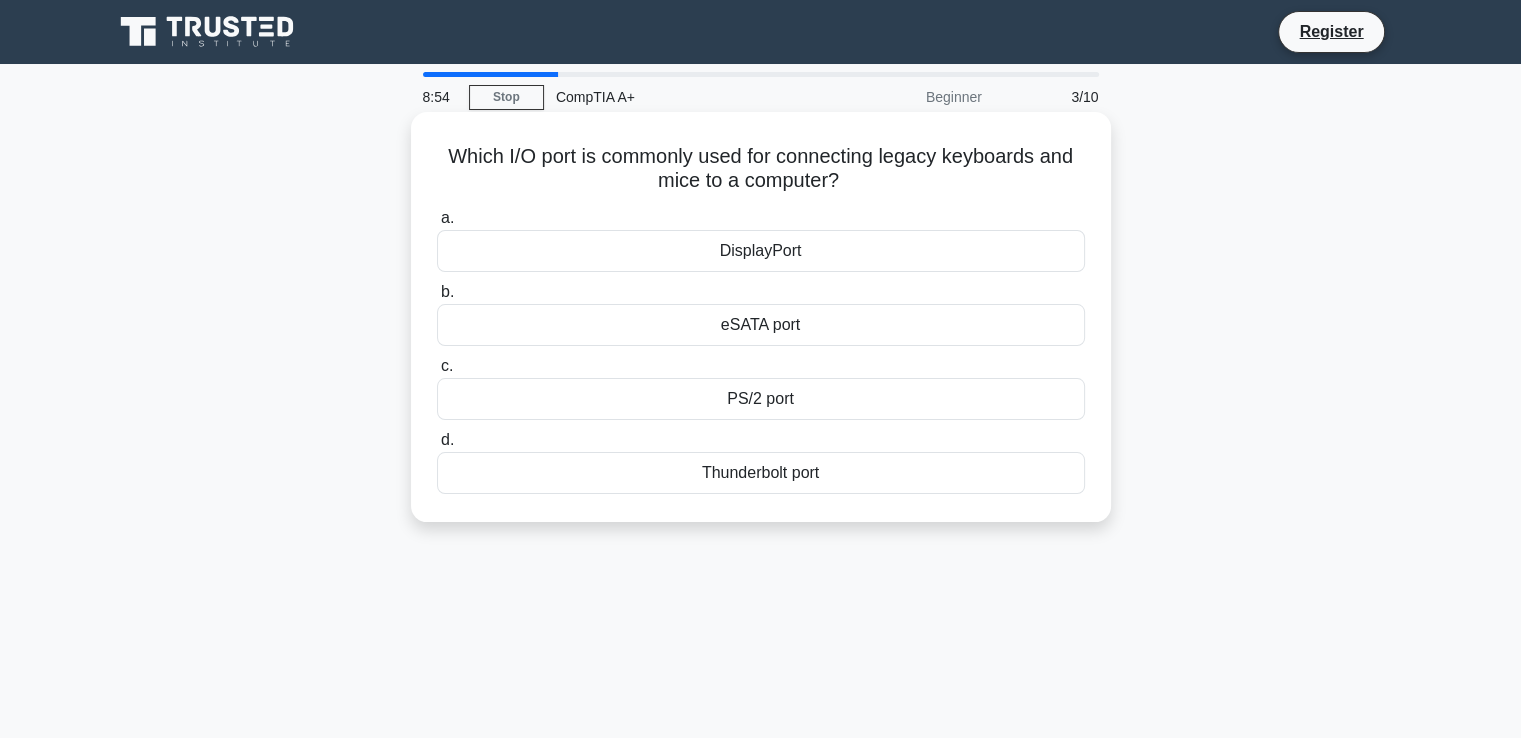 click on "Thunderbolt port" at bounding box center (761, 473) 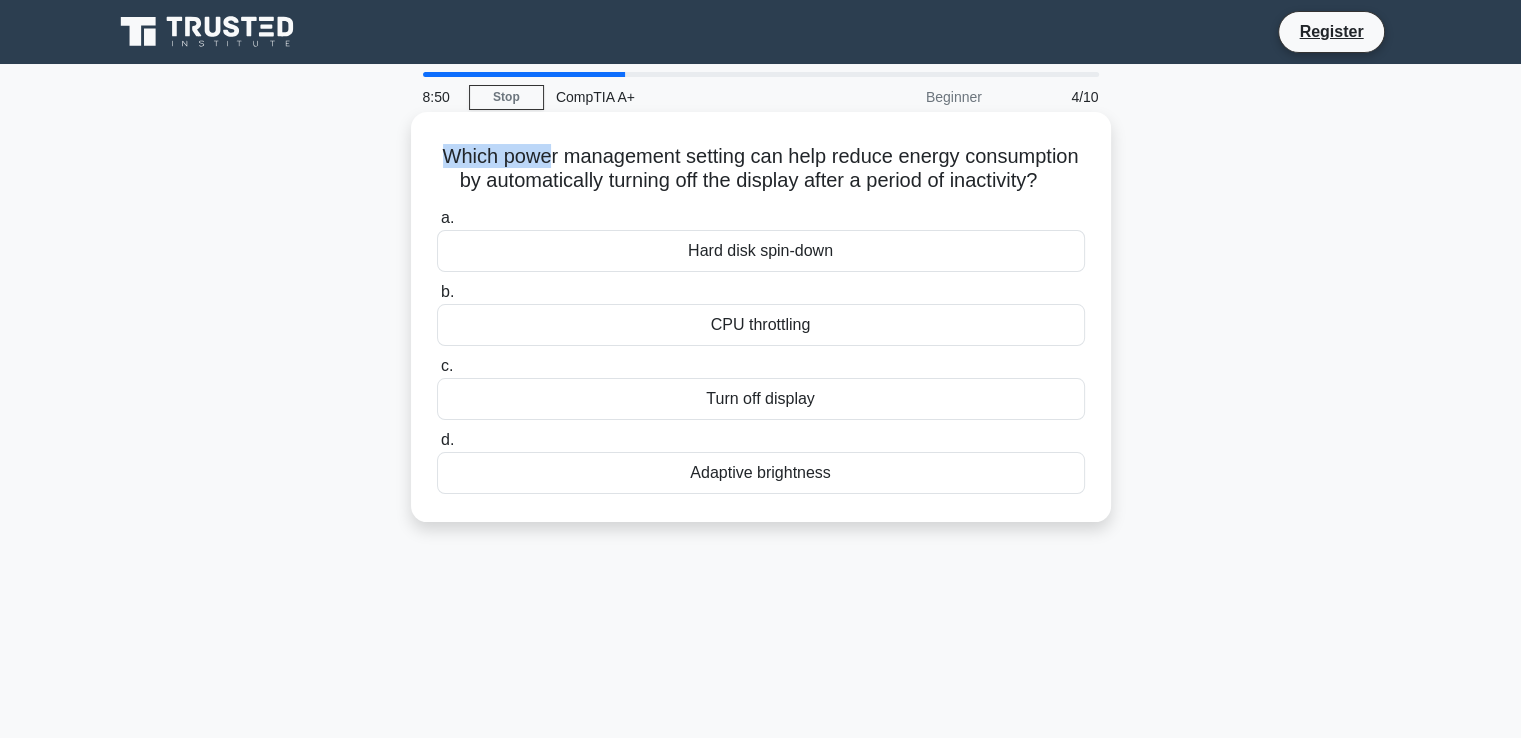 drag, startPoint x: 469, startPoint y: 145, endPoint x: 627, endPoint y: 149, distance: 158.05063 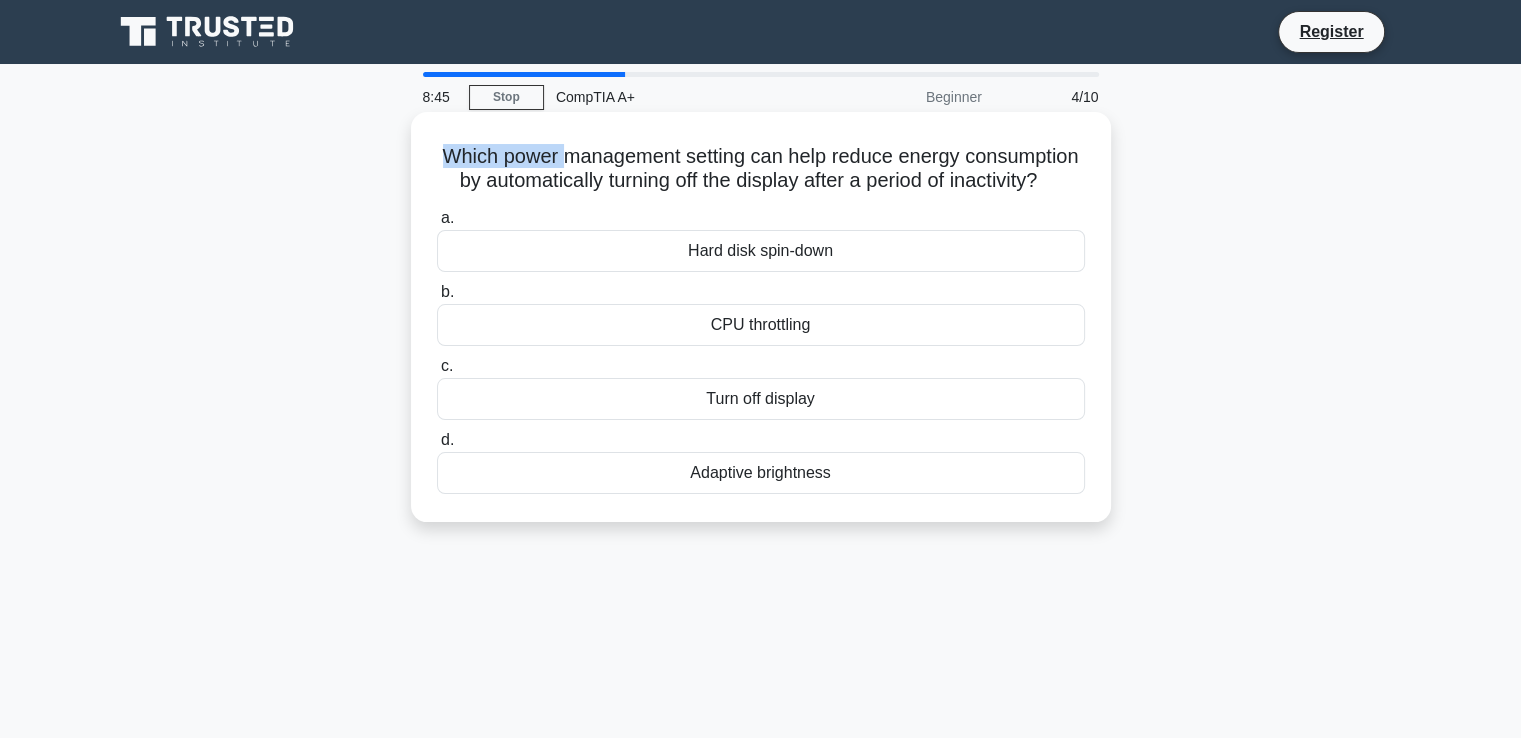 drag, startPoint x: 701, startPoint y: 184, endPoint x: 1016, endPoint y: 198, distance: 315.31094 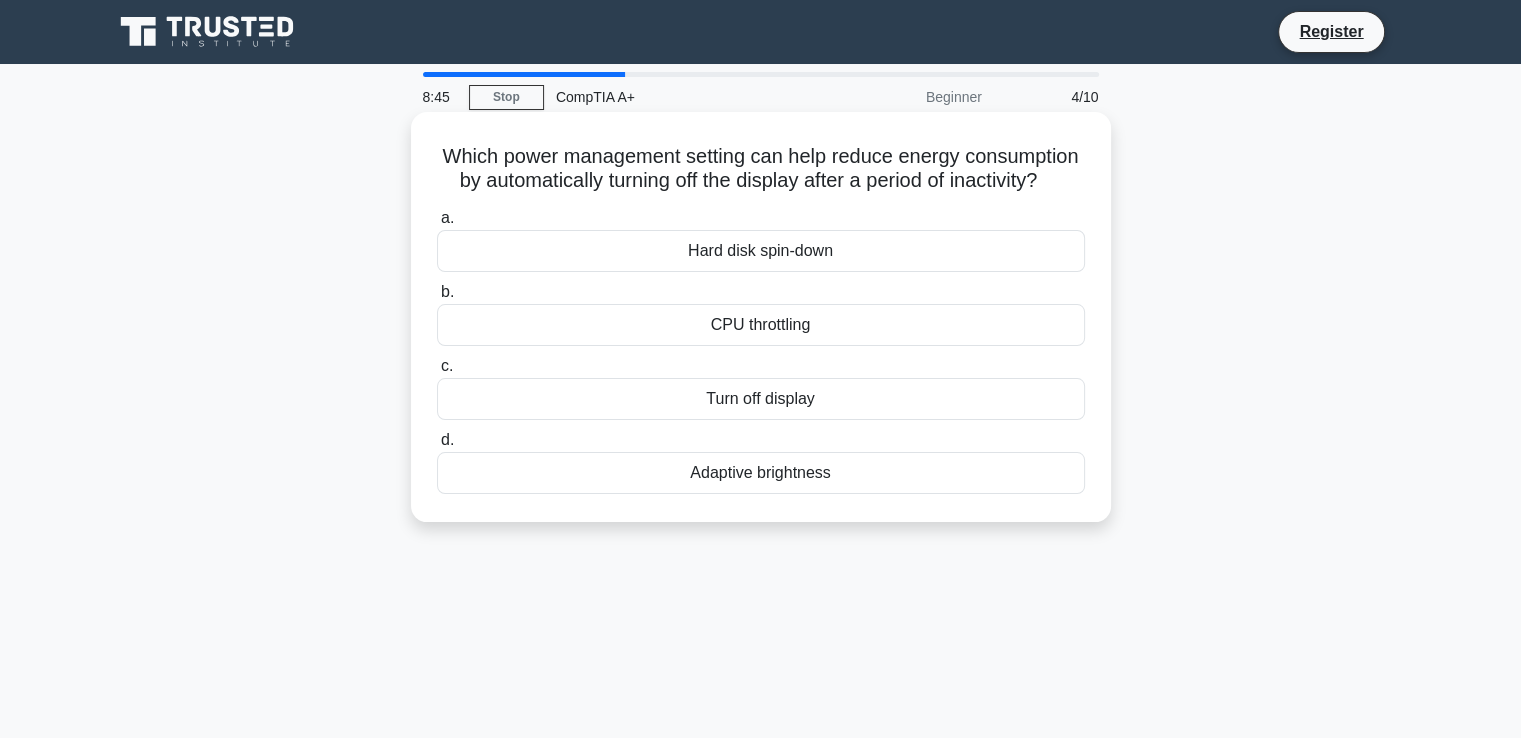 click on "a.
Hard disk spin-down
b.
CPU throttling
c. d." at bounding box center (761, 350) 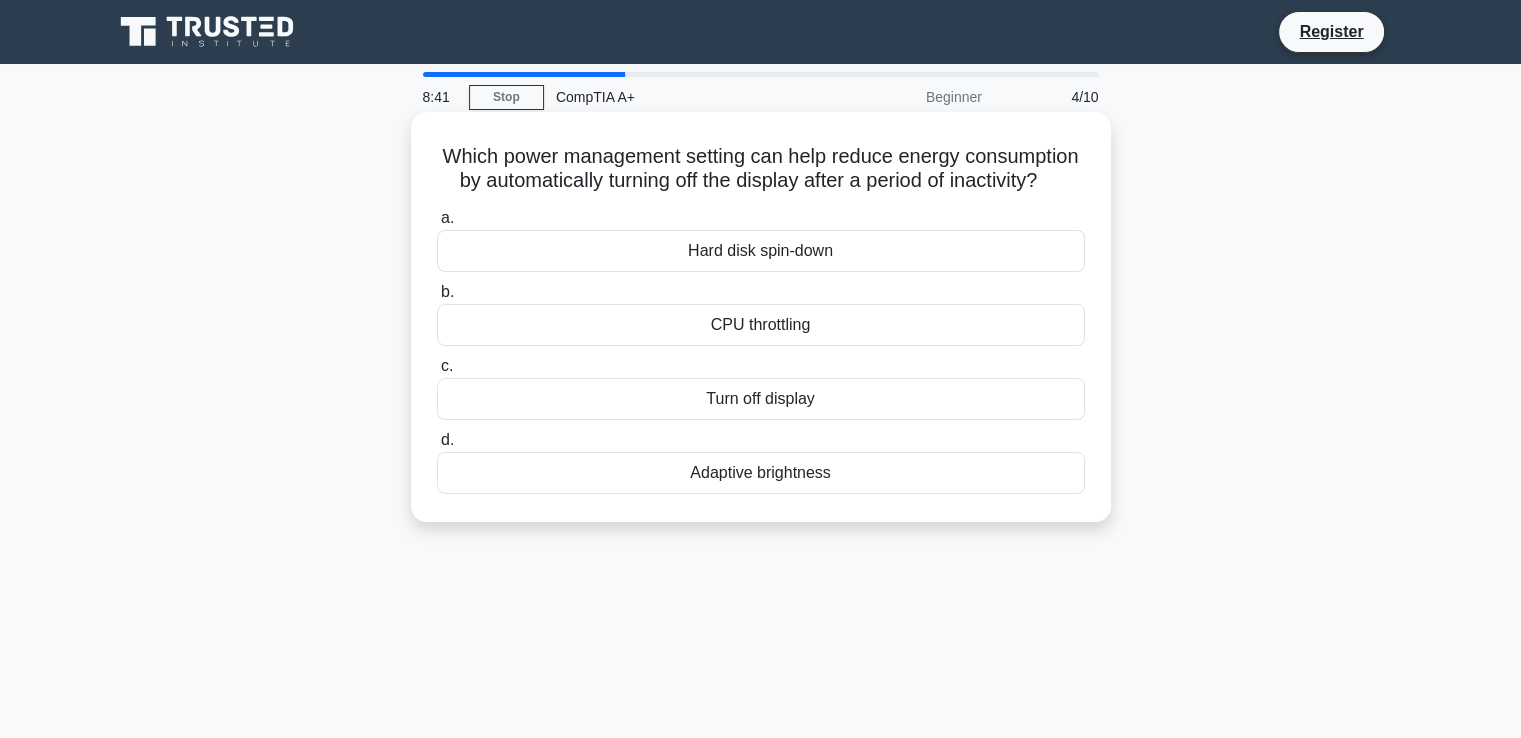 click on "Turn off display" at bounding box center (761, 399) 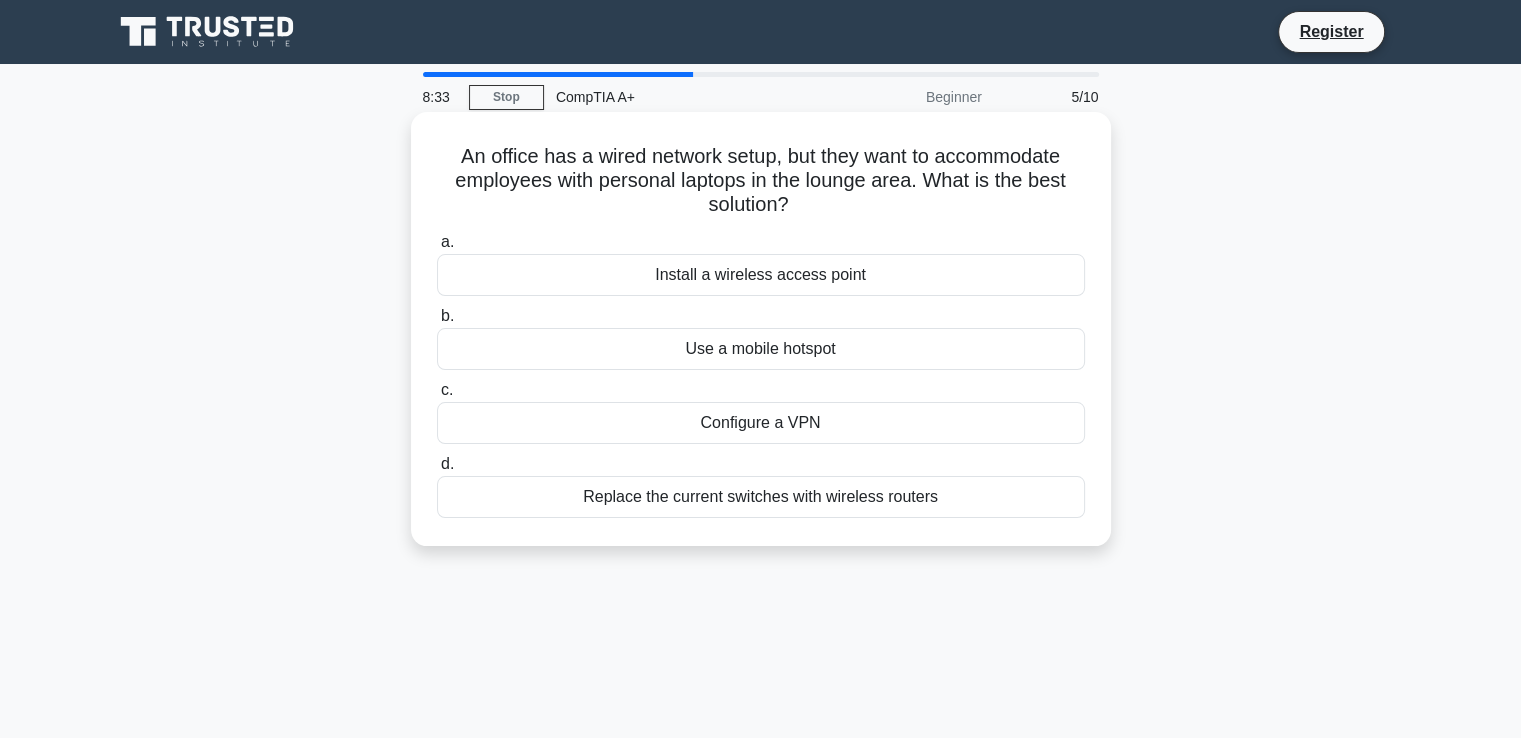 drag, startPoint x: 450, startPoint y: 160, endPoint x: 946, endPoint y: 221, distance: 499.73694 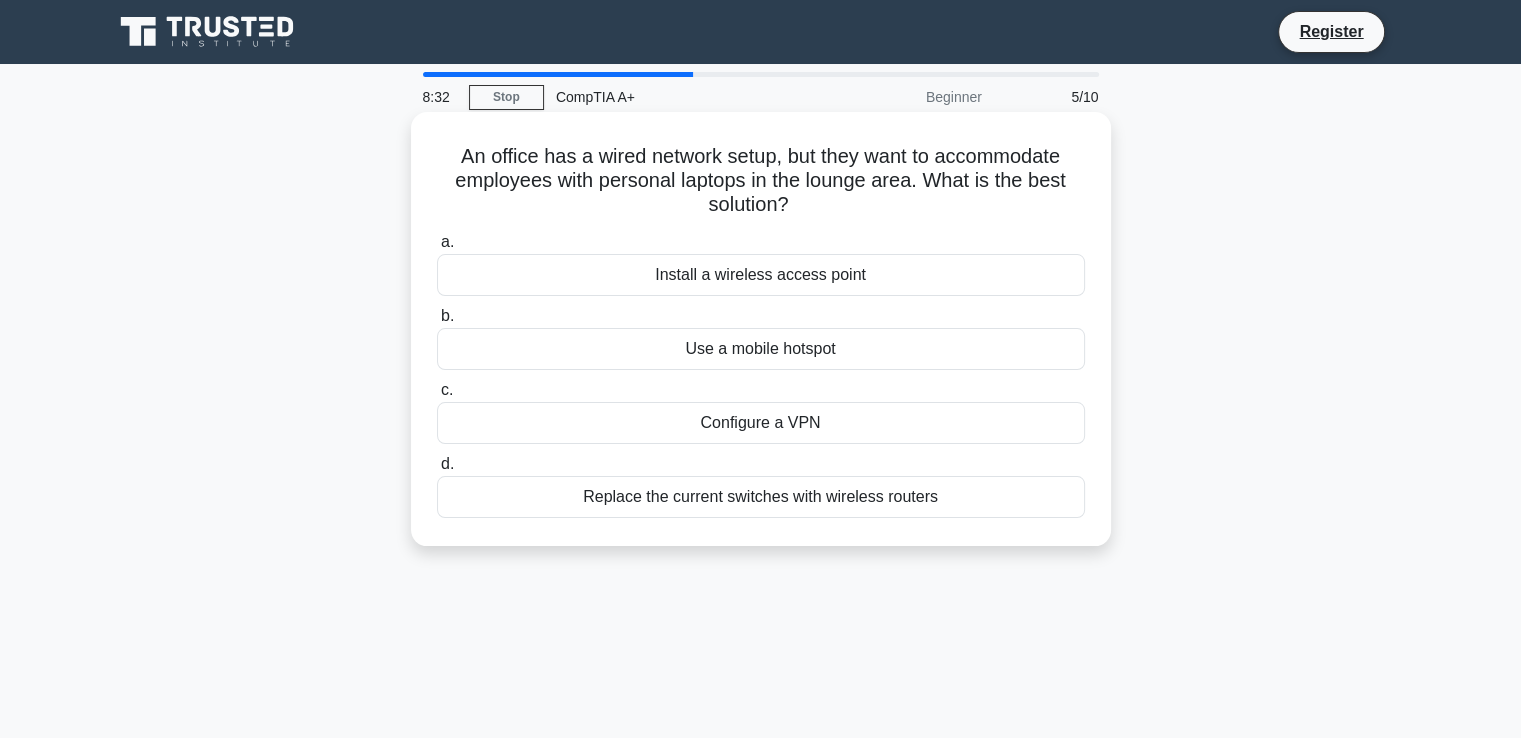 click on "An office has a wired network setup, but they want to accommodate employees with personal laptops in the lounge area. What is the best solution?
.spinner_0XTQ{transform-origin:center;animation:spinner_y6GP .75s linear infinite}@keyframes spinner_y6GP{100%{transform:rotate(360deg)}}
a.
Install a wireless access point
b. c. d." at bounding box center (761, 329) 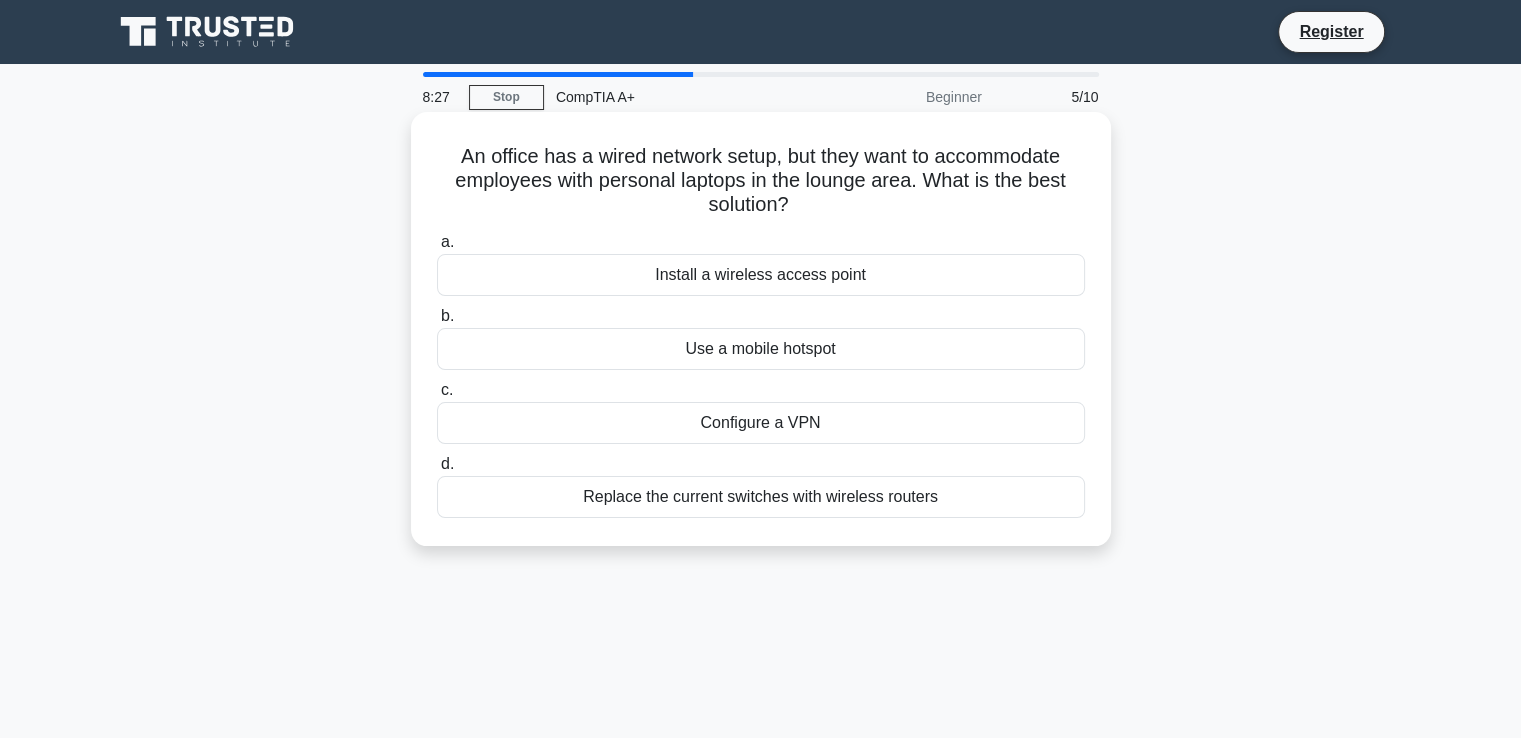 click on "Install a wireless access point" at bounding box center (761, 275) 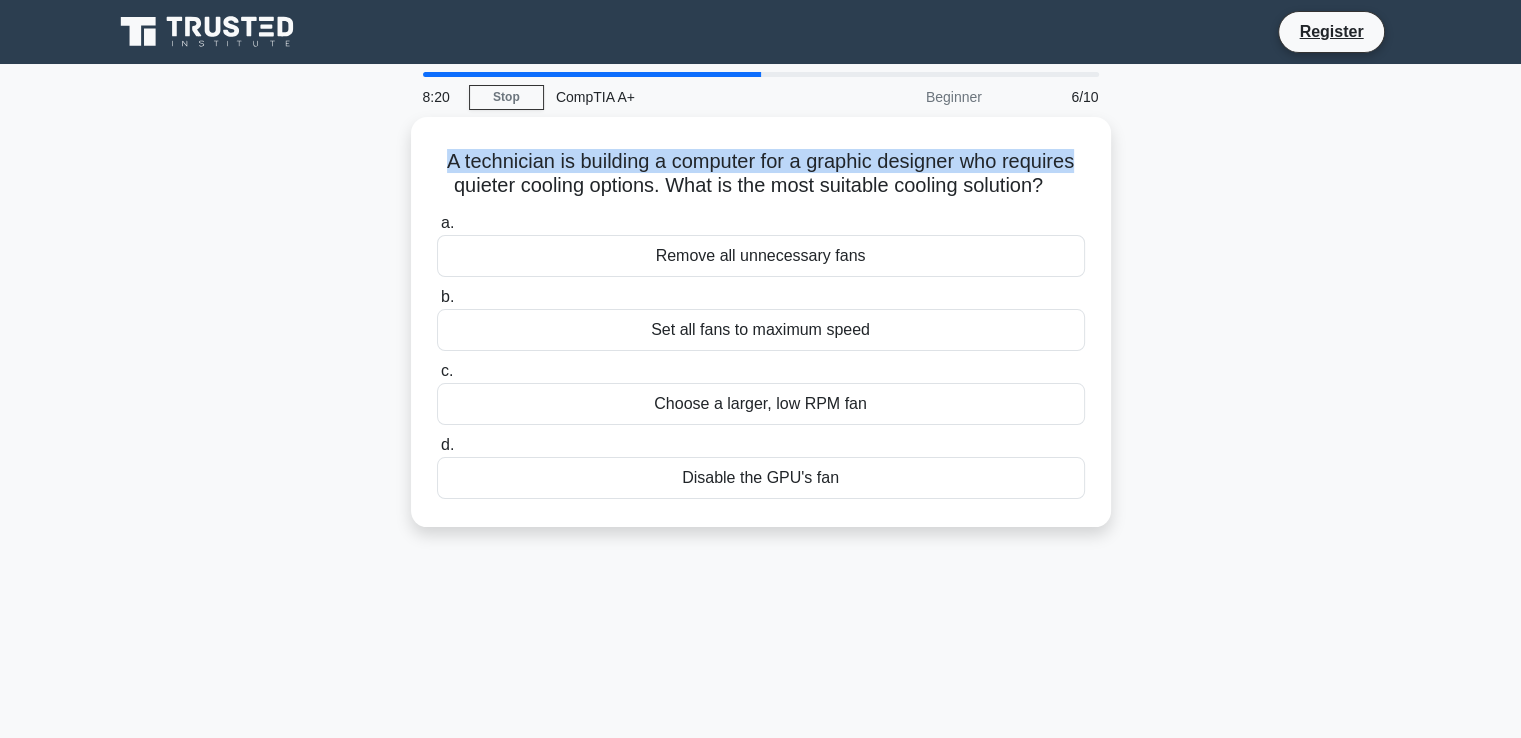 drag, startPoint x: 425, startPoint y: 145, endPoint x: 1196, endPoint y: 149, distance: 771.0104 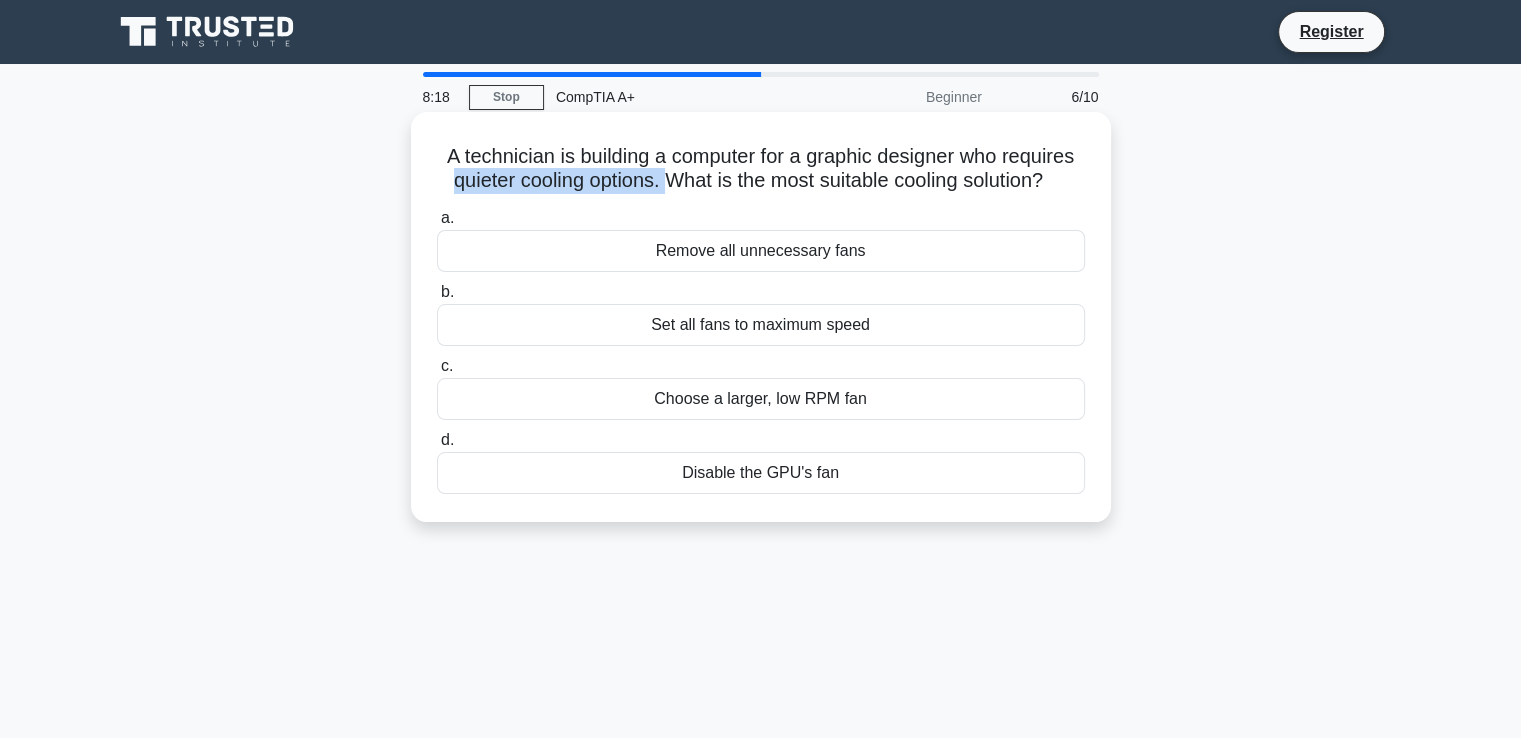 drag, startPoint x: 428, startPoint y: 174, endPoint x: 688, endPoint y: 172, distance: 260.0077 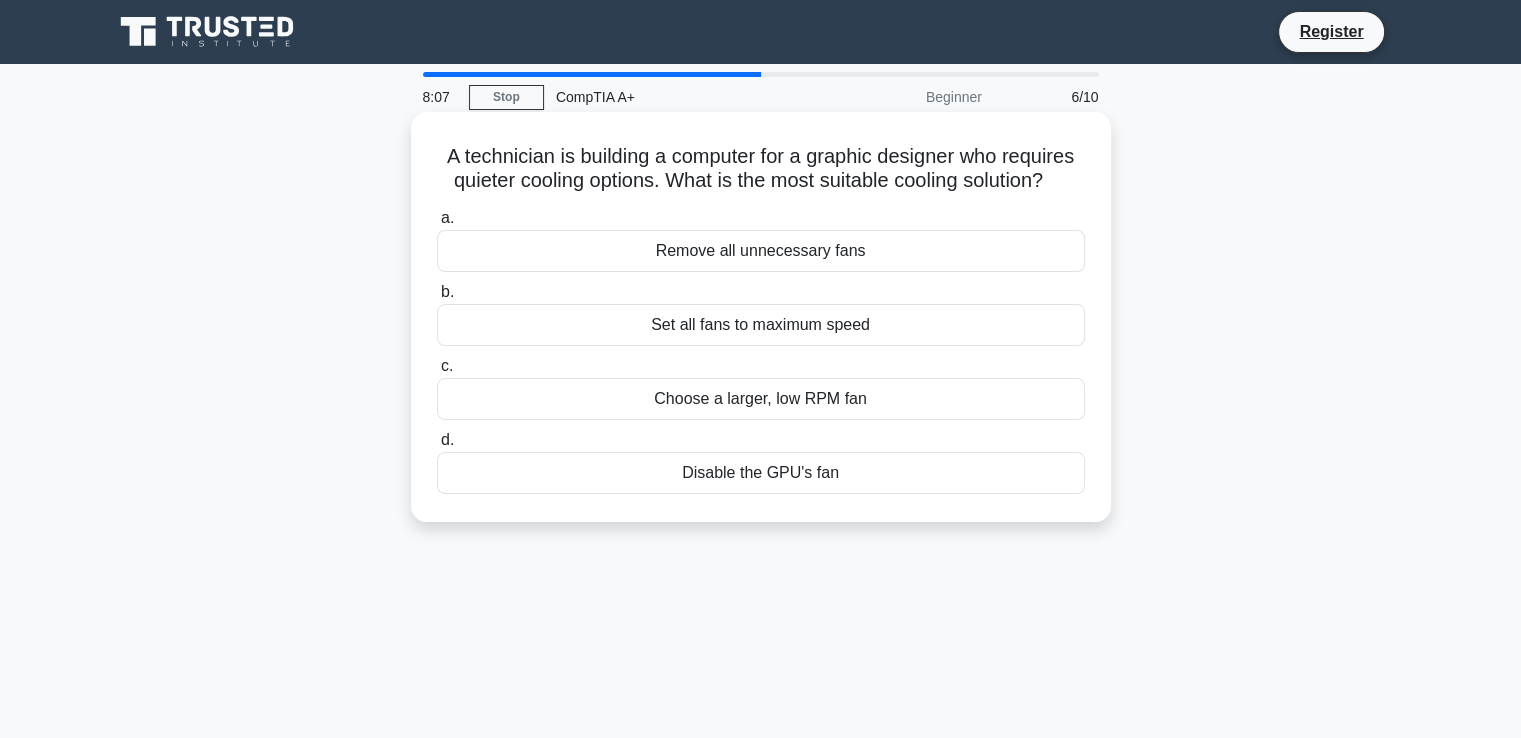 click on "Choose a larger, low RPM fan" at bounding box center [761, 399] 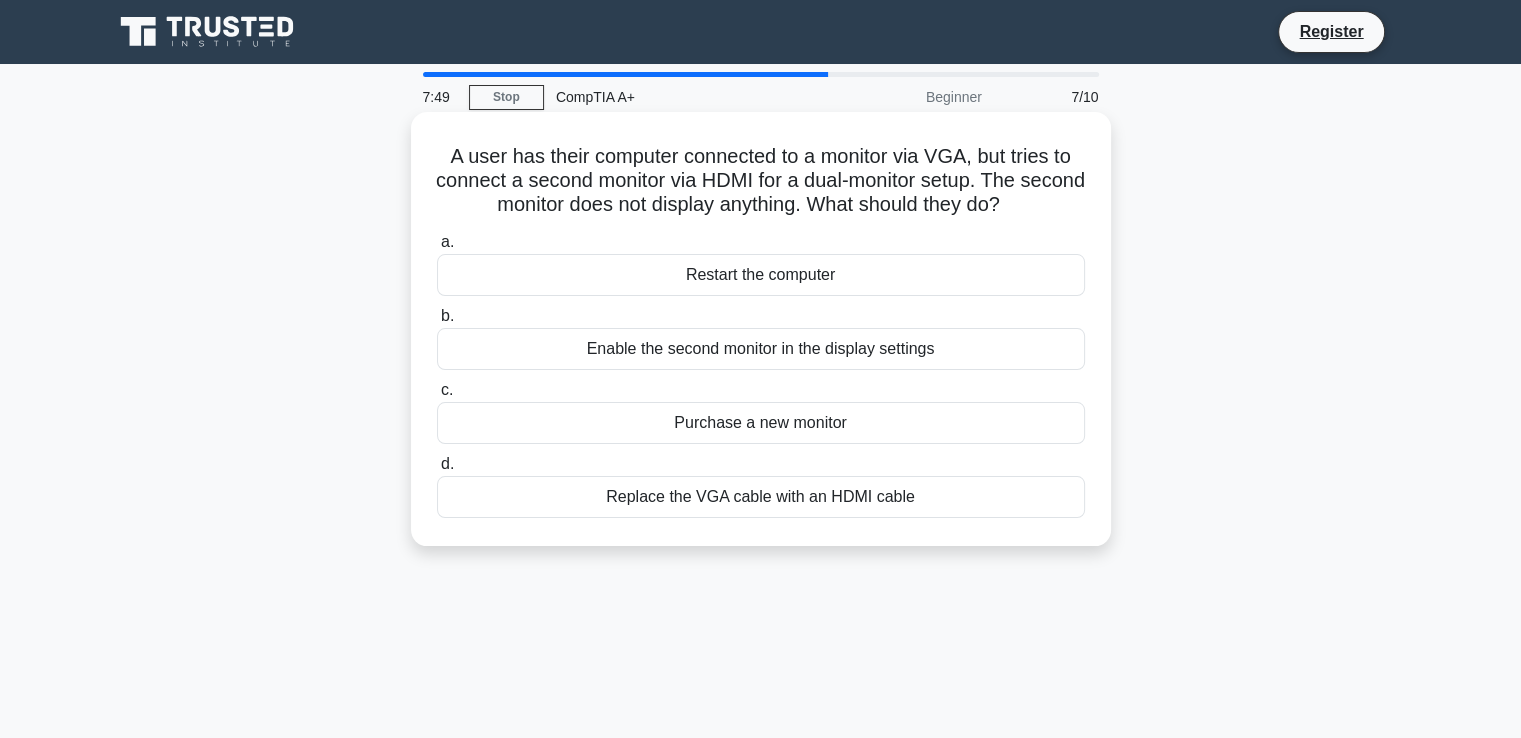 click on "Enable the second monitor in the display settings" at bounding box center (761, 349) 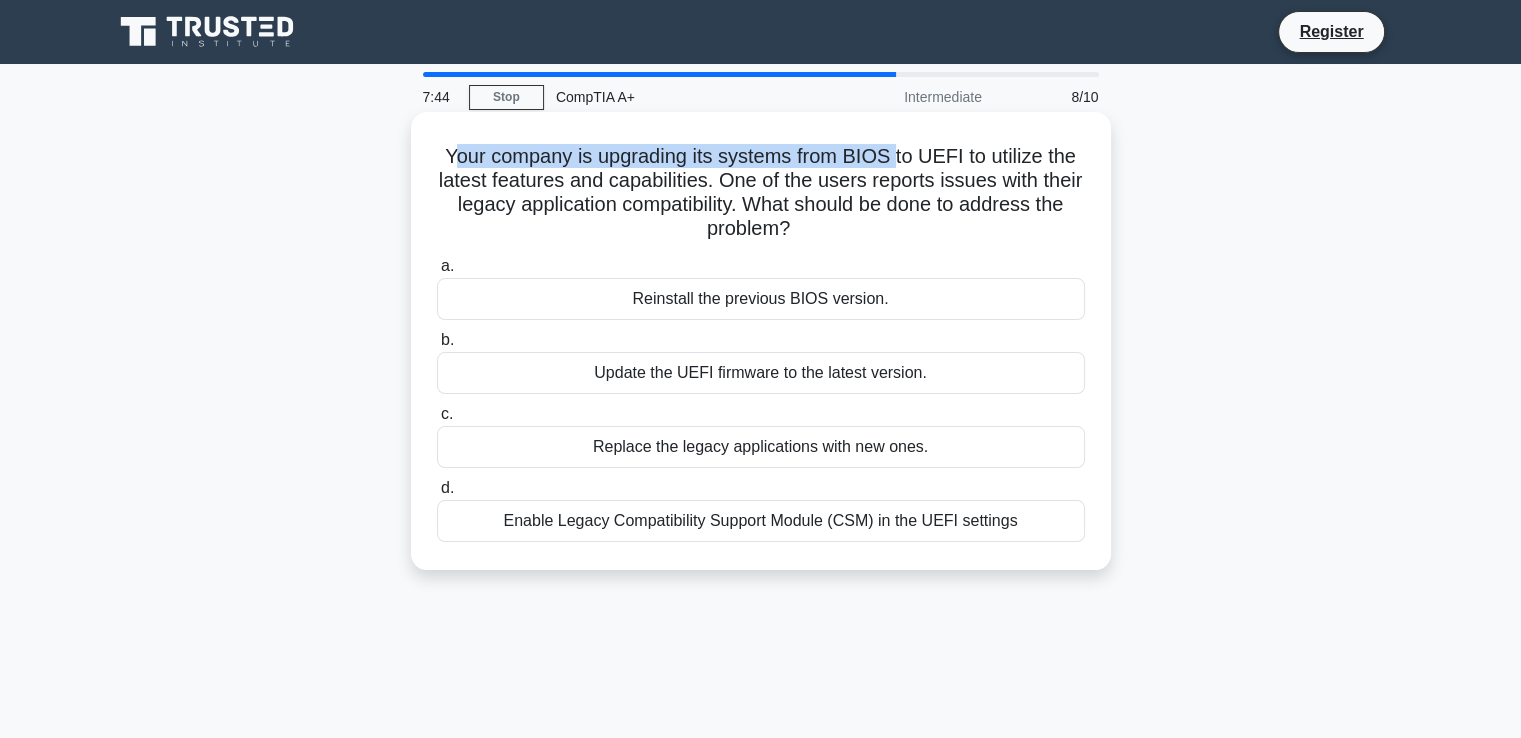 drag, startPoint x: 450, startPoint y: 149, endPoint x: 896, endPoint y: 158, distance: 446.0908 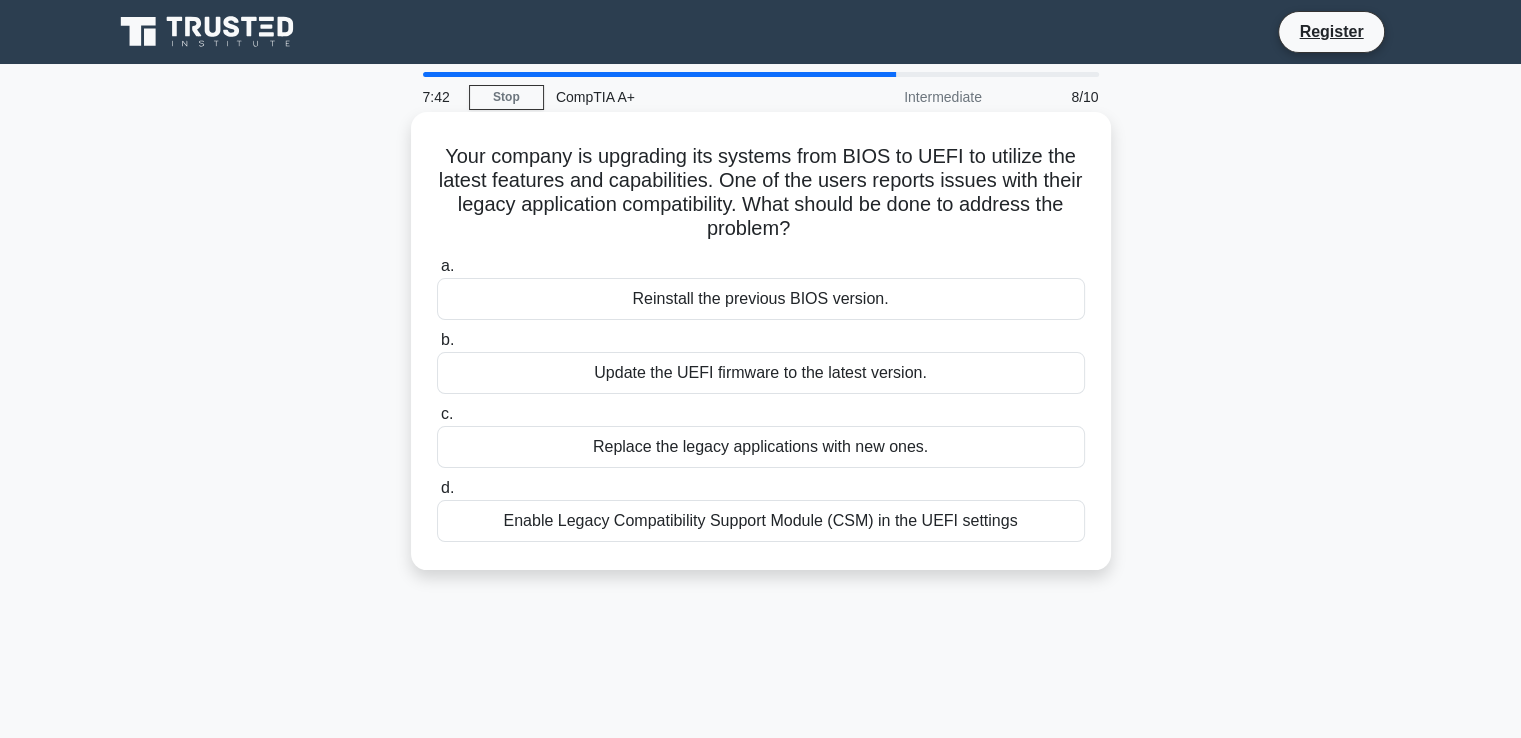 click on "Your company is upgrading its systems from BIOS to UEFI to utilize the latest features and capabilities. One of the users reports issues with their legacy application compatibility. What should be done to address the problem?
.spinner_0XTQ{transform-origin:center;animation:spinner_y6GP .75s linear infinite}@keyframes spinner_y6GP{100%{transform:rotate(360deg)}}" at bounding box center (761, 193) 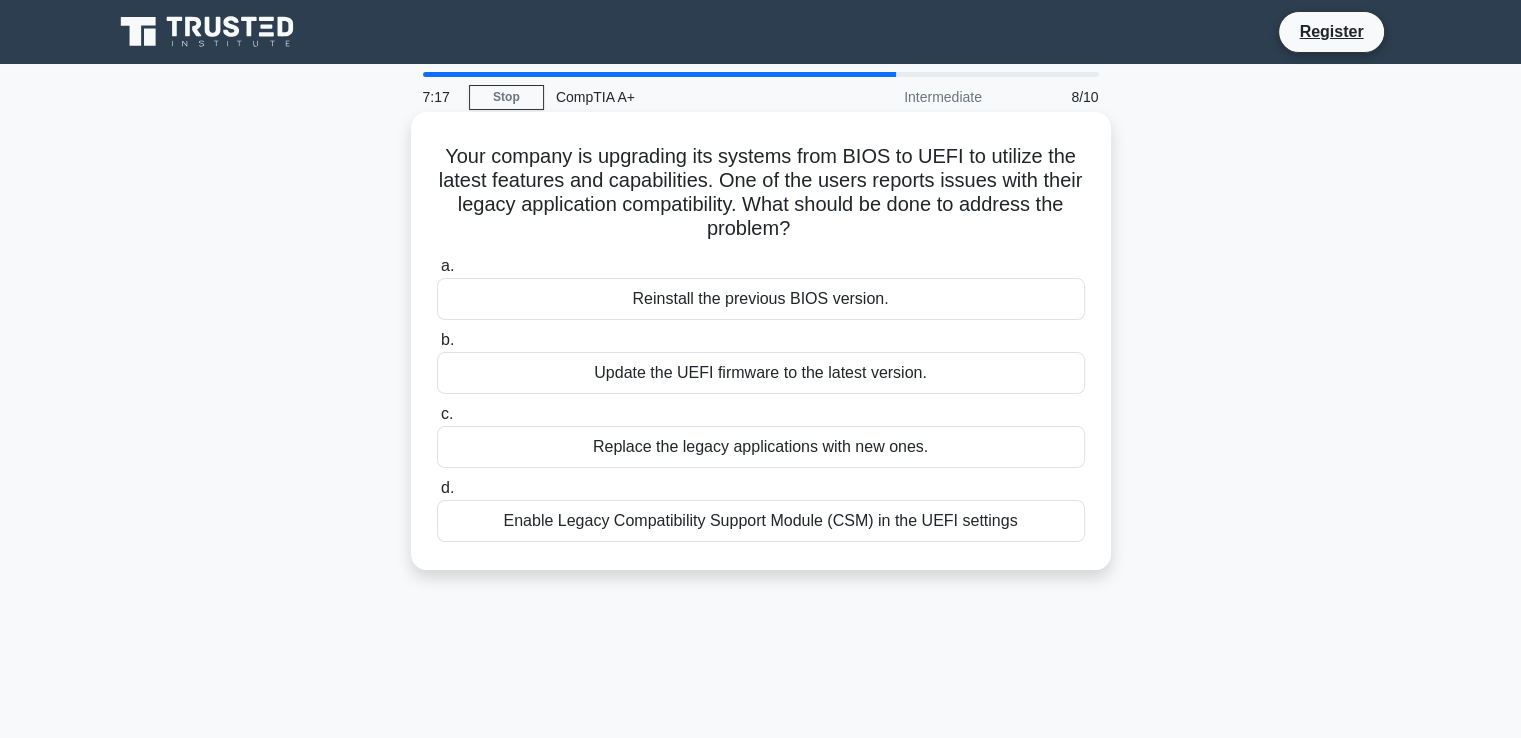 click on "Enable Legacy Compatibility Support Module (CSM) in the UEFI settings" at bounding box center [761, 521] 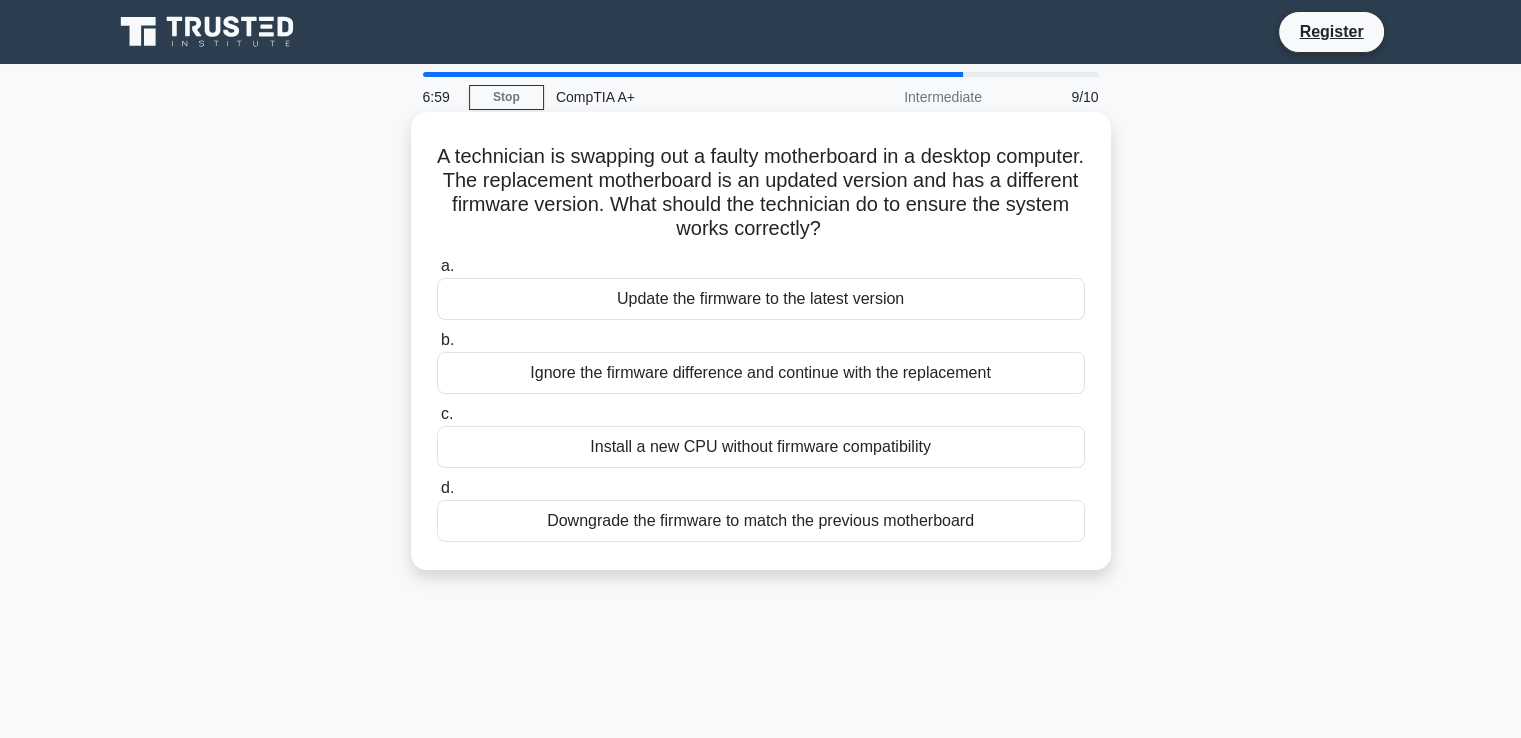 click on "Update the firmware to the latest version" at bounding box center (761, 299) 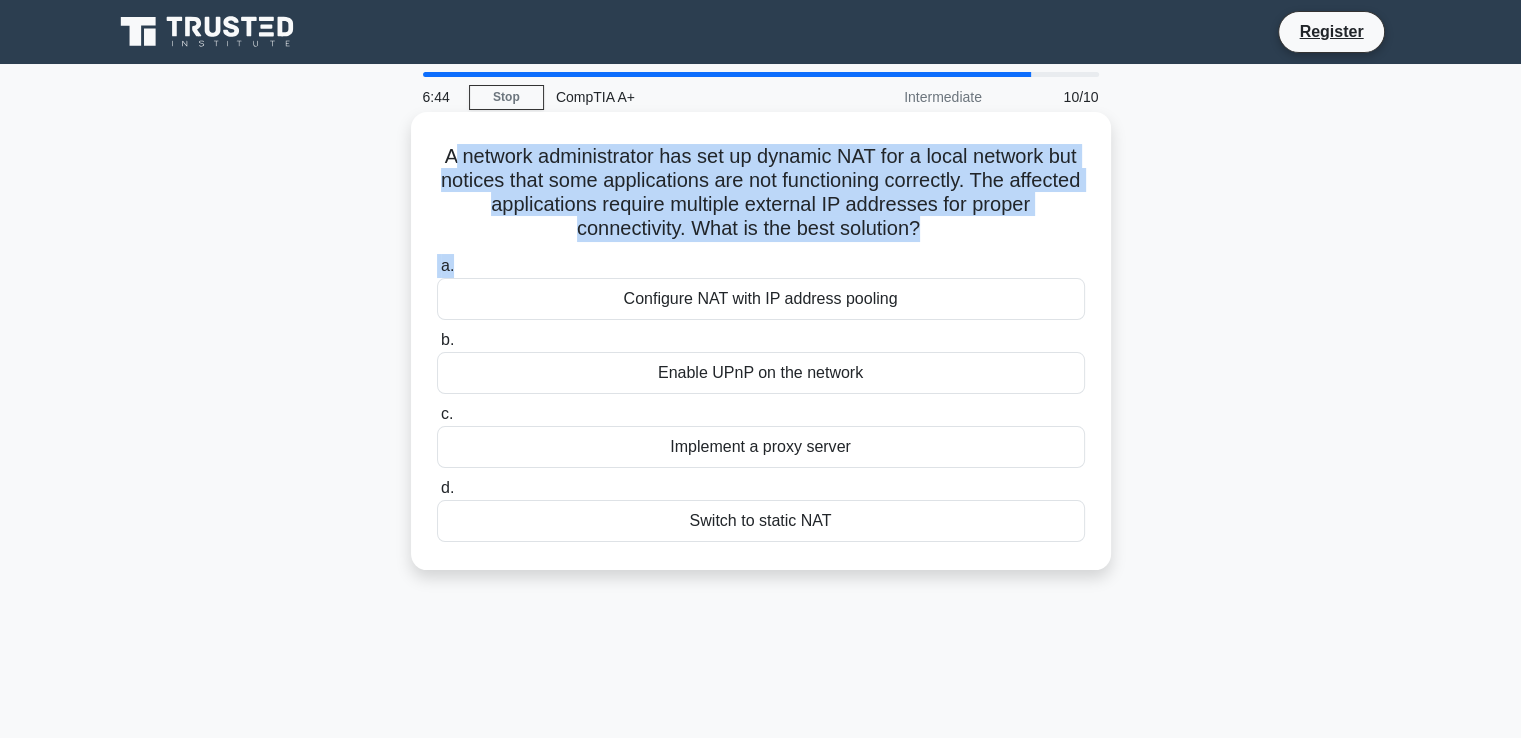 drag, startPoint x: 460, startPoint y: 152, endPoint x: 877, endPoint y: 271, distance: 433.6473 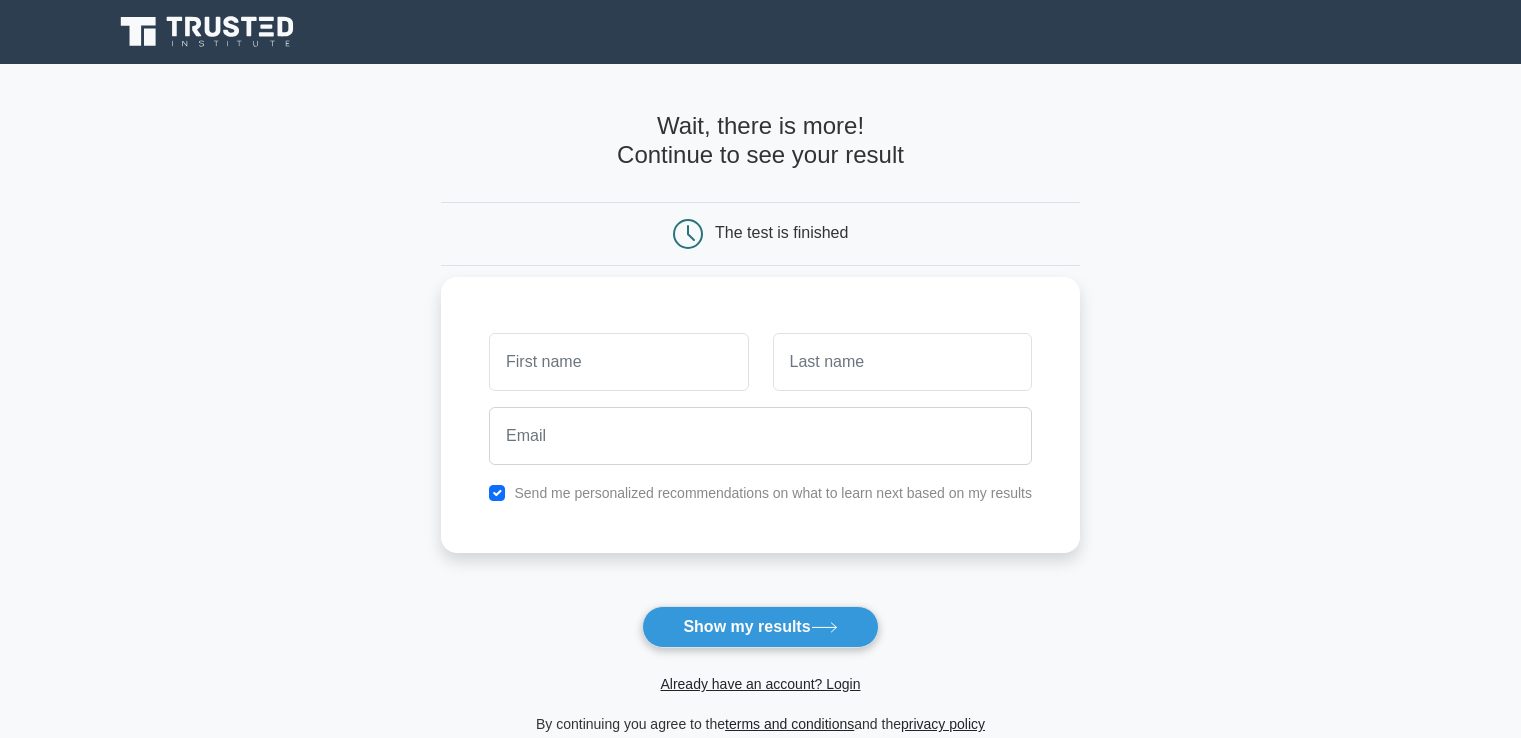 scroll, scrollTop: 0, scrollLeft: 0, axis: both 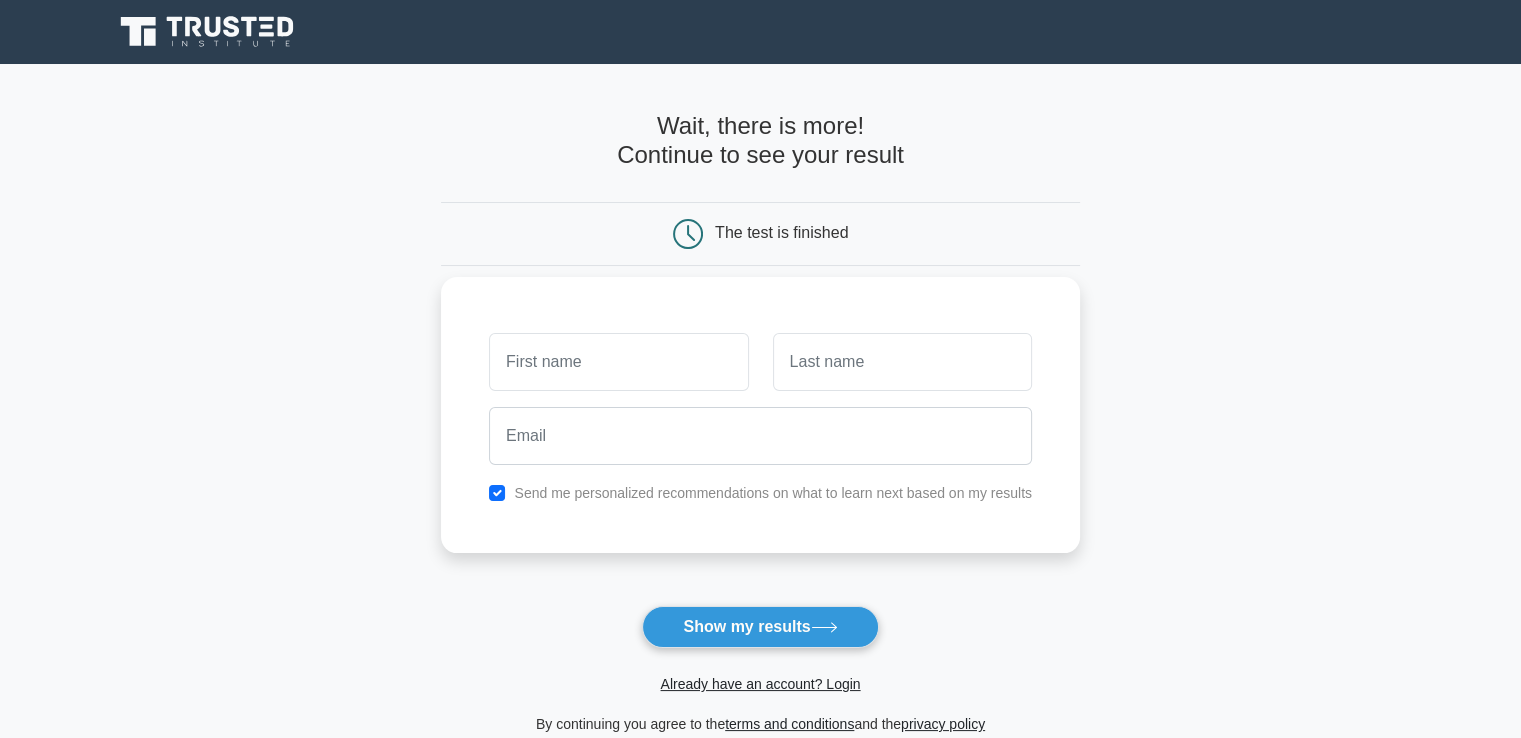 click at bounding box center (618, 362) 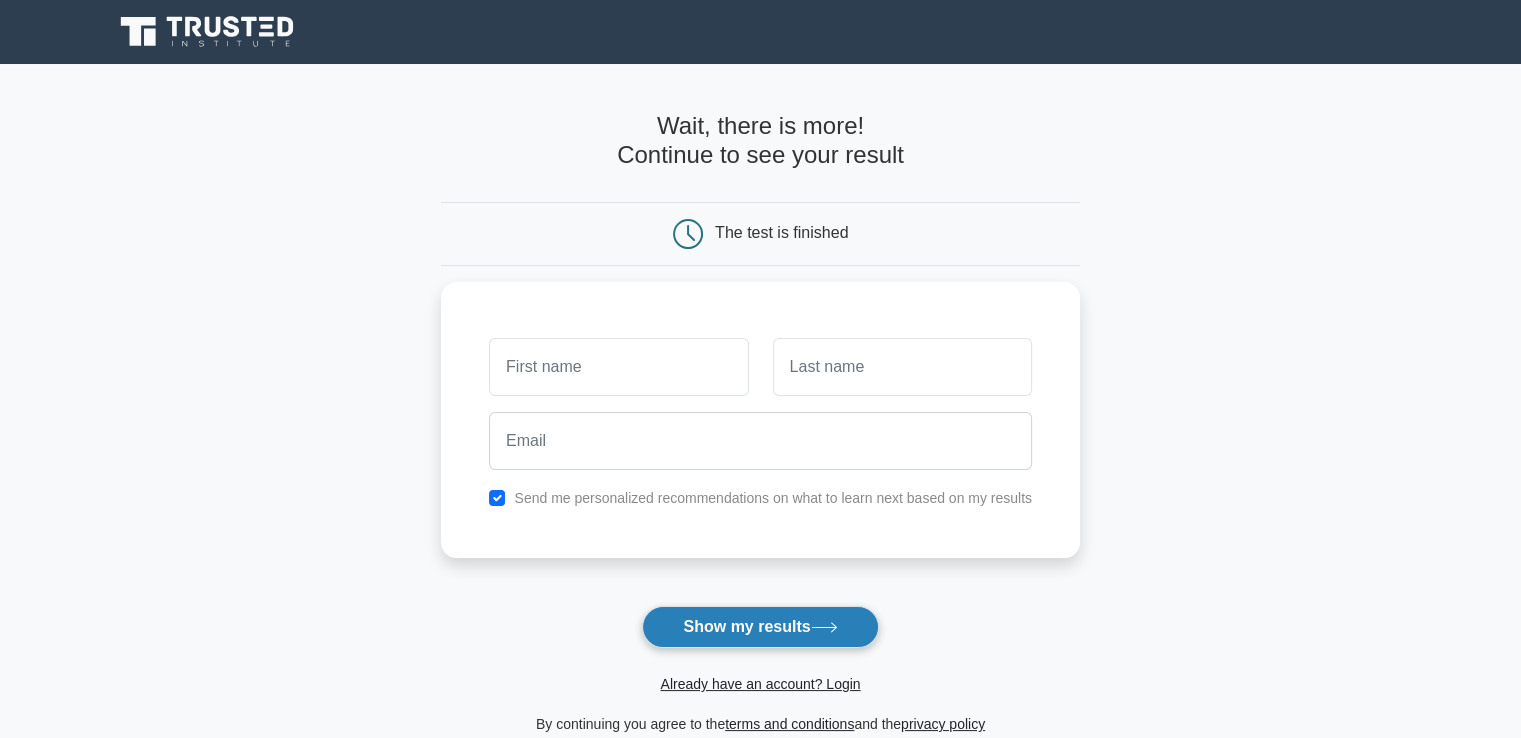 click on "Show my results" at bounding box center [760, 627] 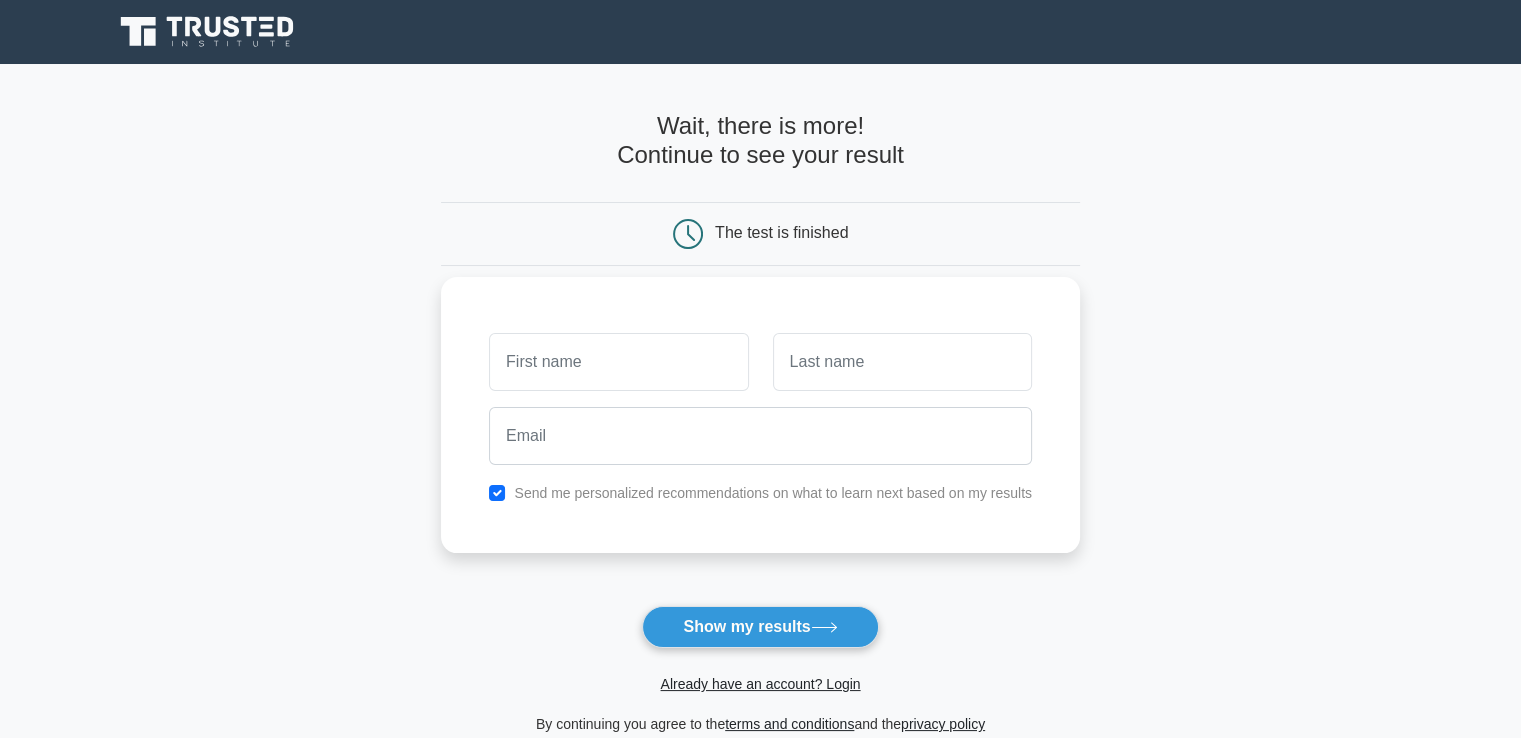 click on "Send me personalized recommendations on what to learn next based on my results" at bounding box center (773, 493) 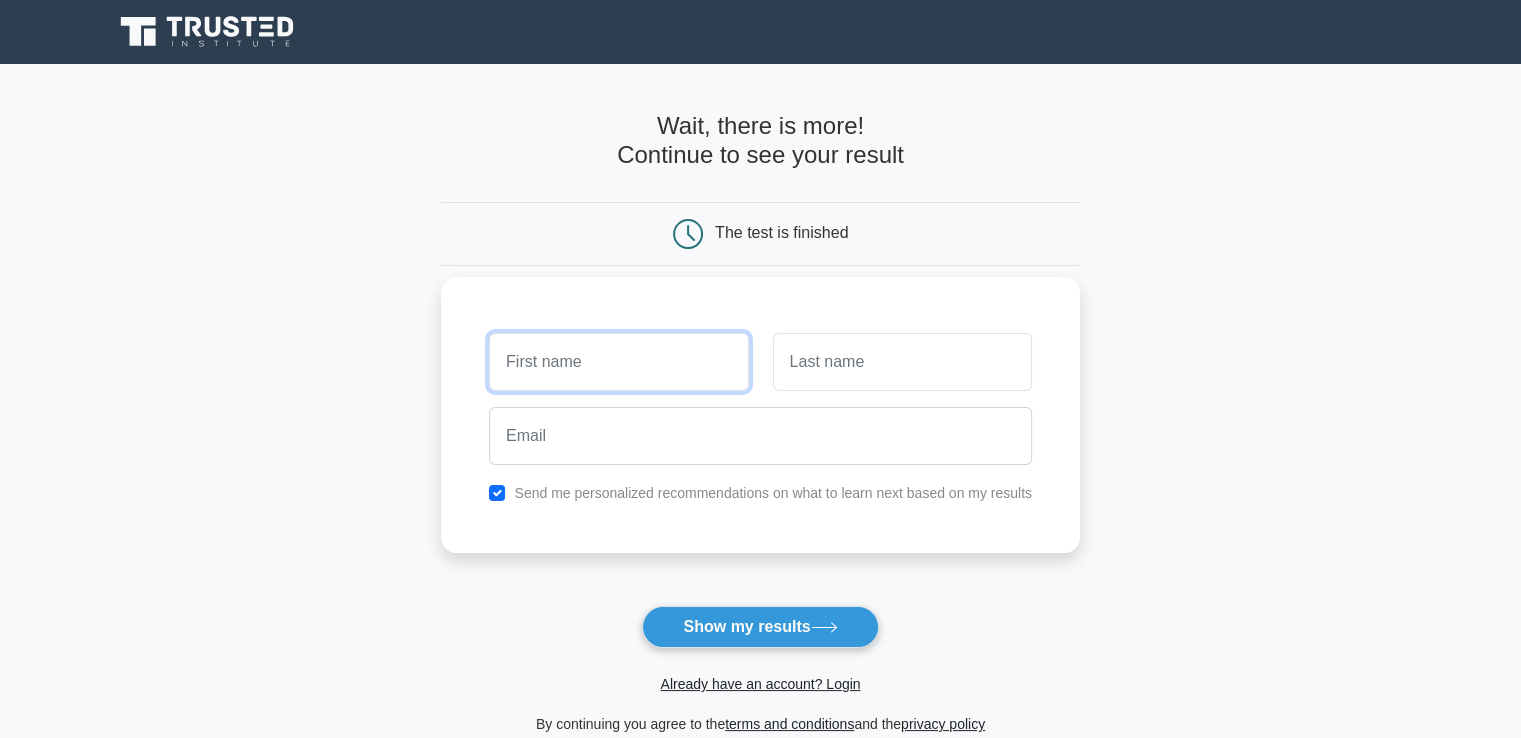 click at bounding box center [618, 362] 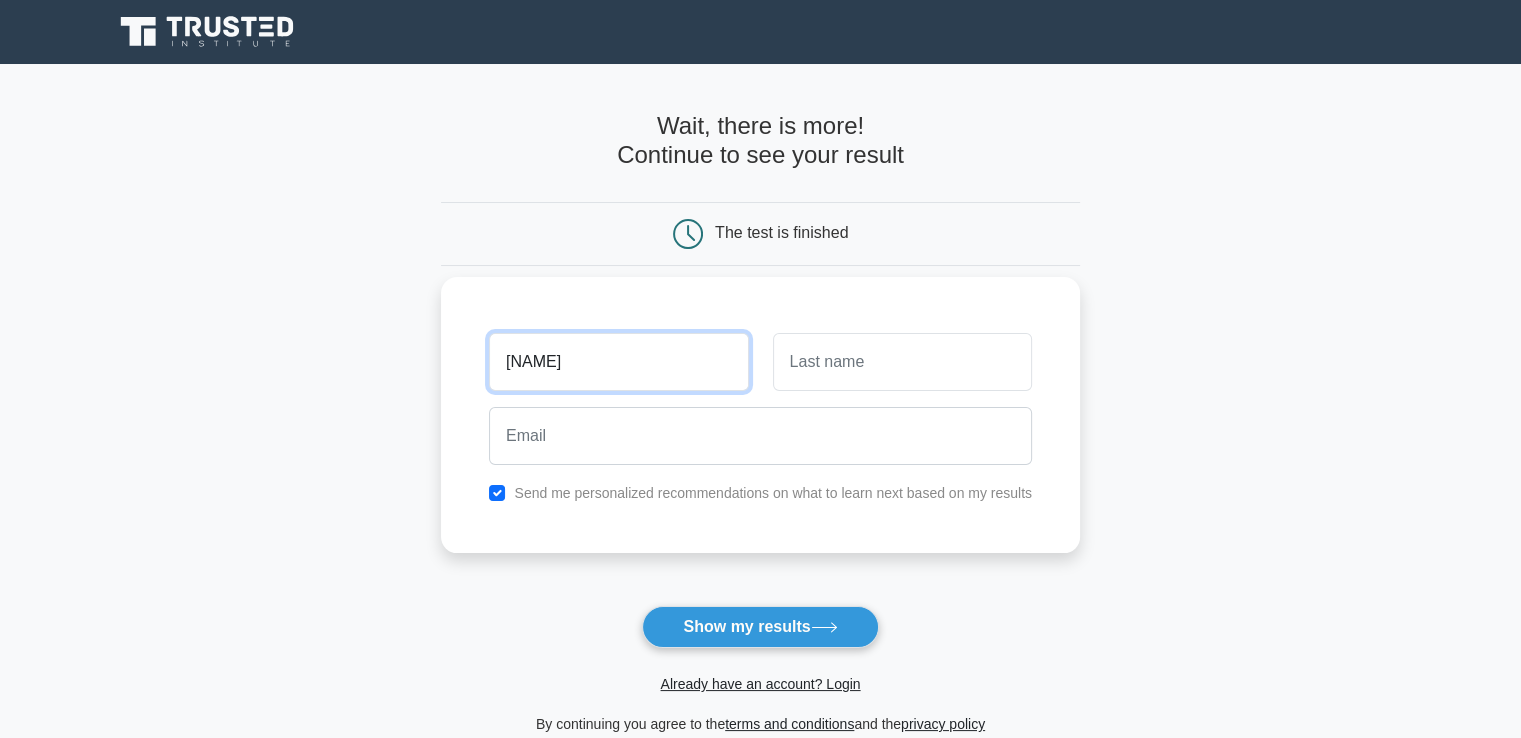 type on "[NAME]" 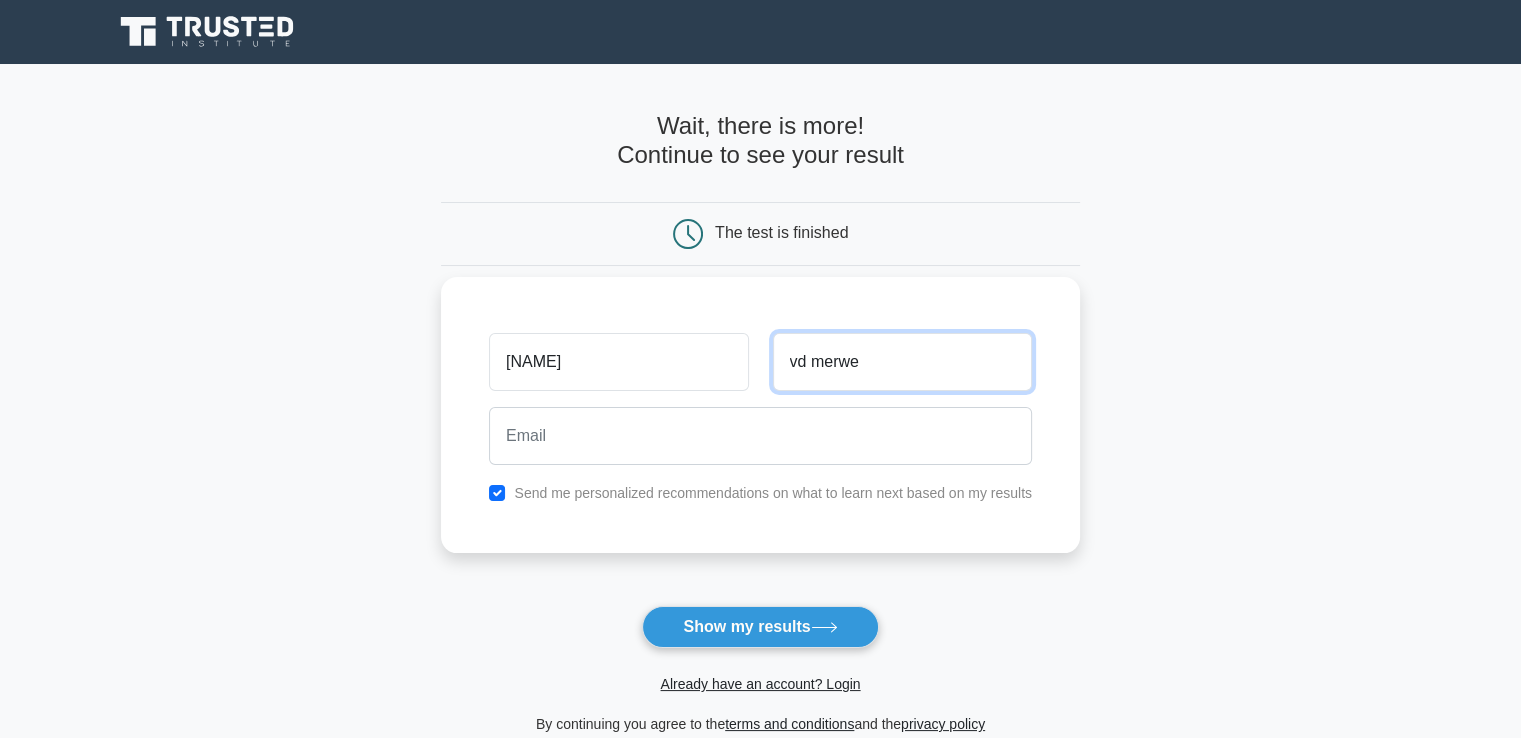 type on "vd merwe" 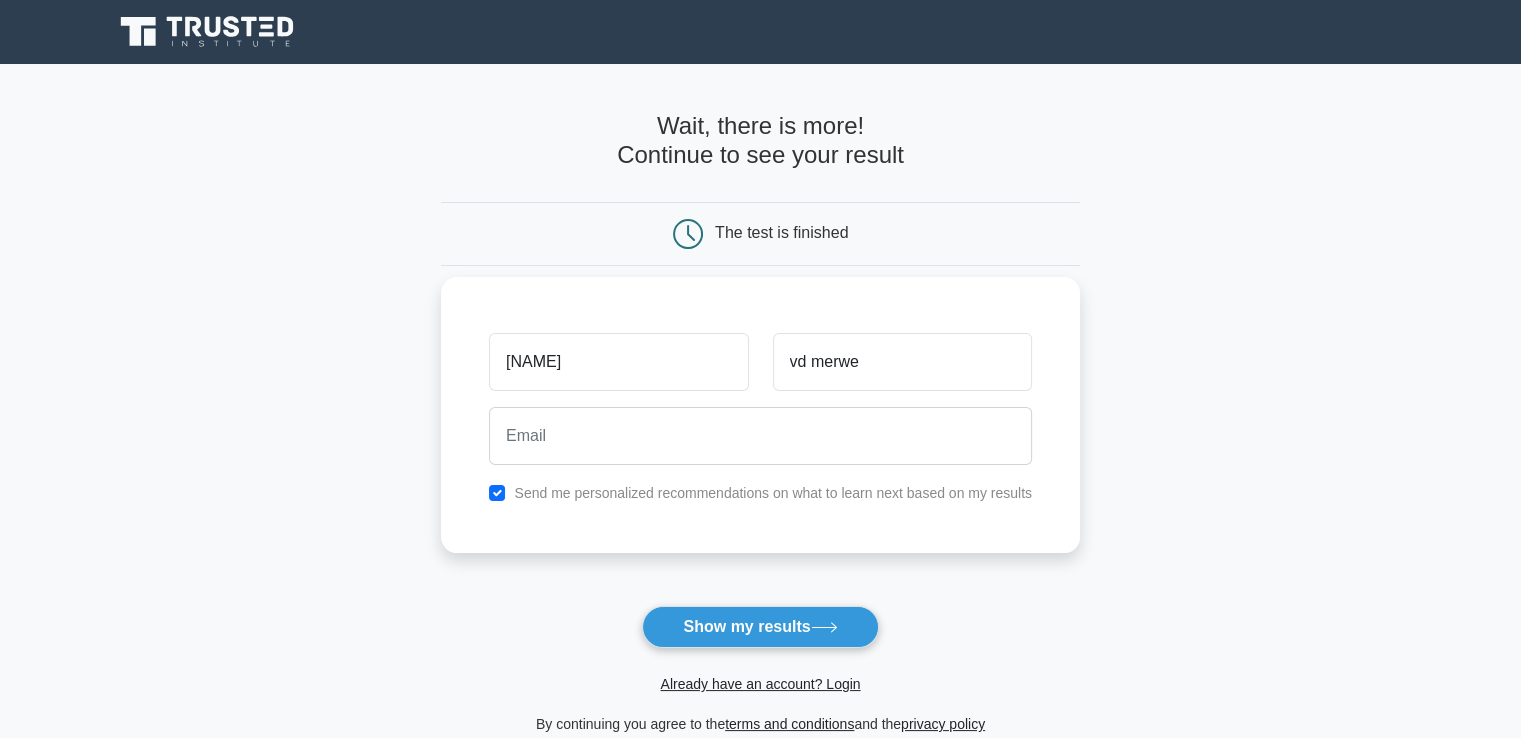 click on "Send me personalized recommendations on what to learn next based on my results" at bounding box center [773, 493] 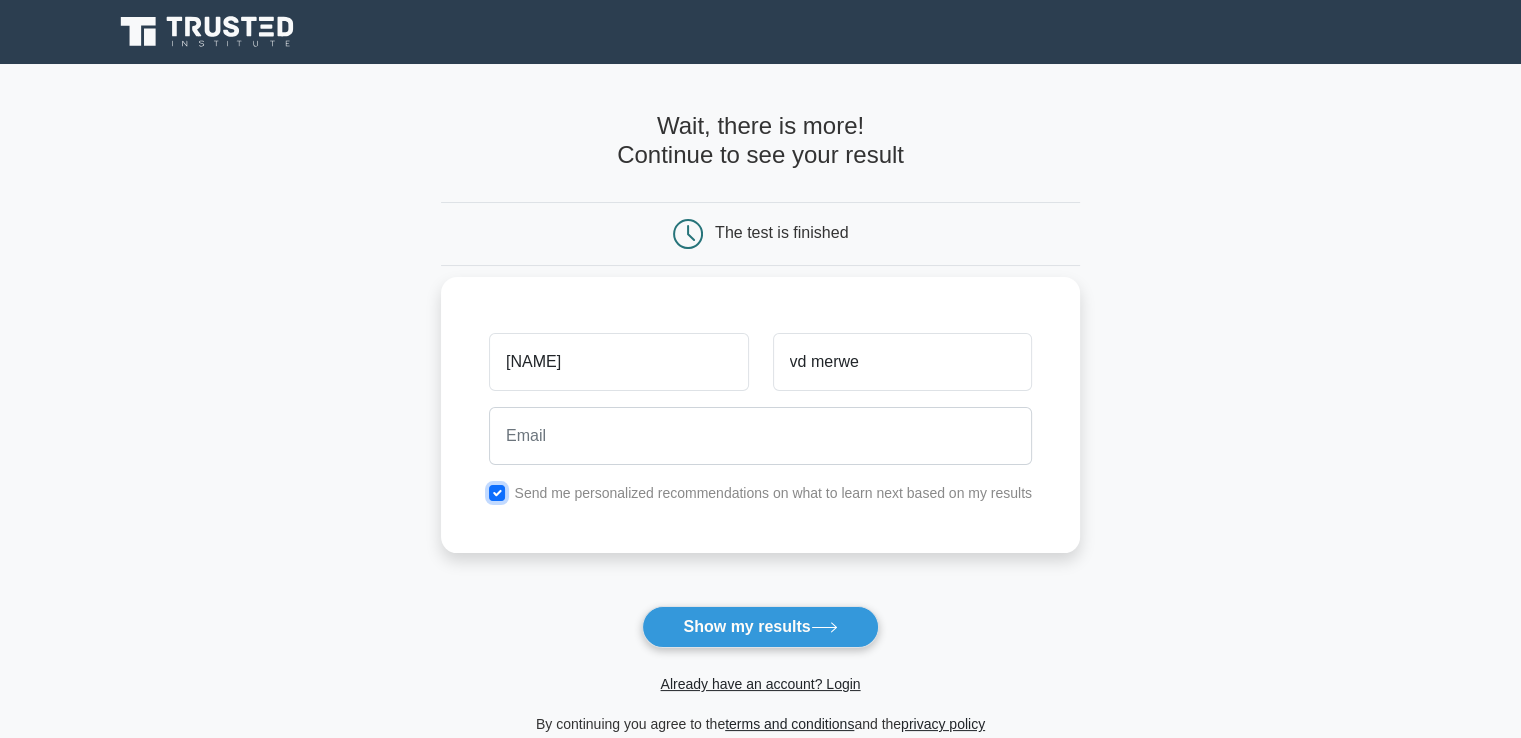 click at bounding box center (497, 493) 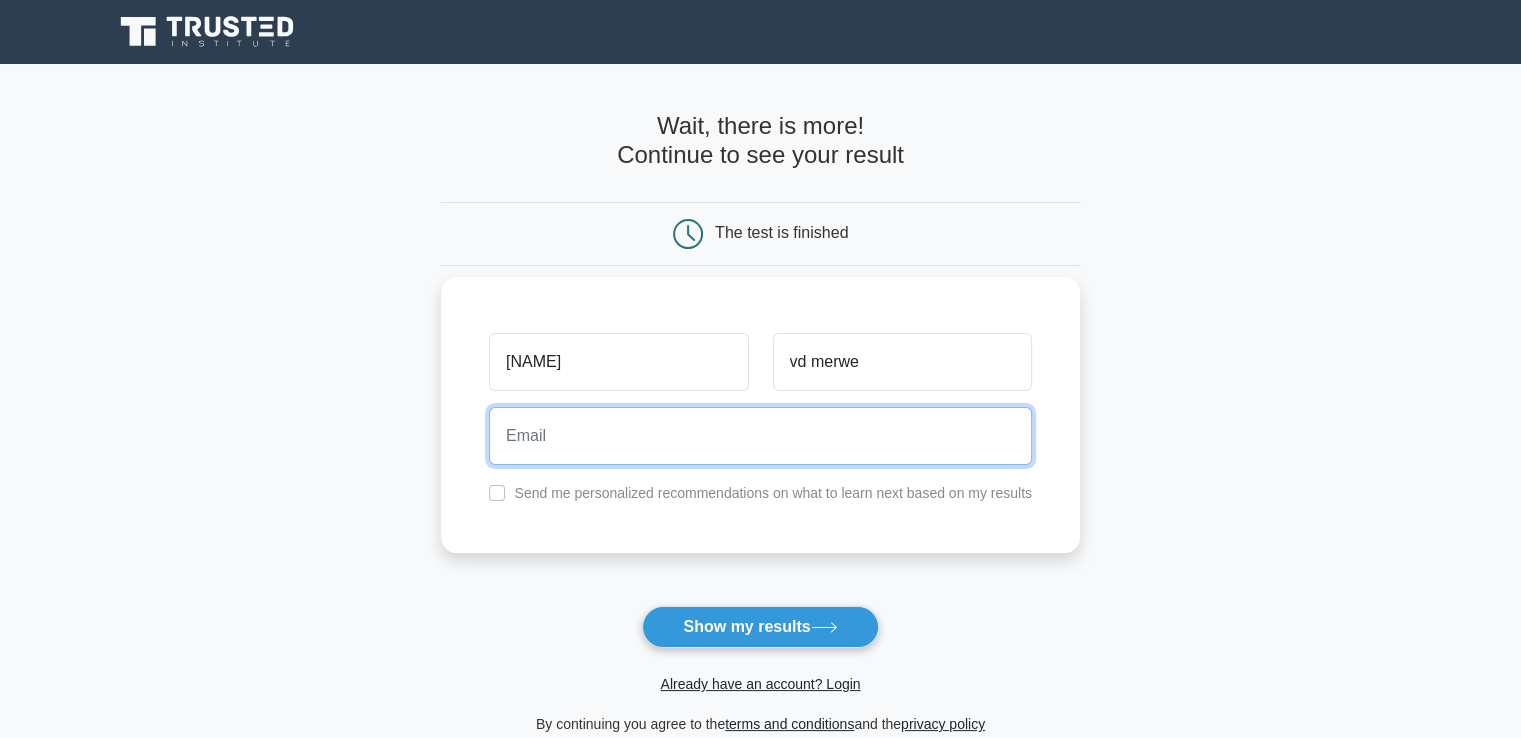 click at bounding box center (760, 436) 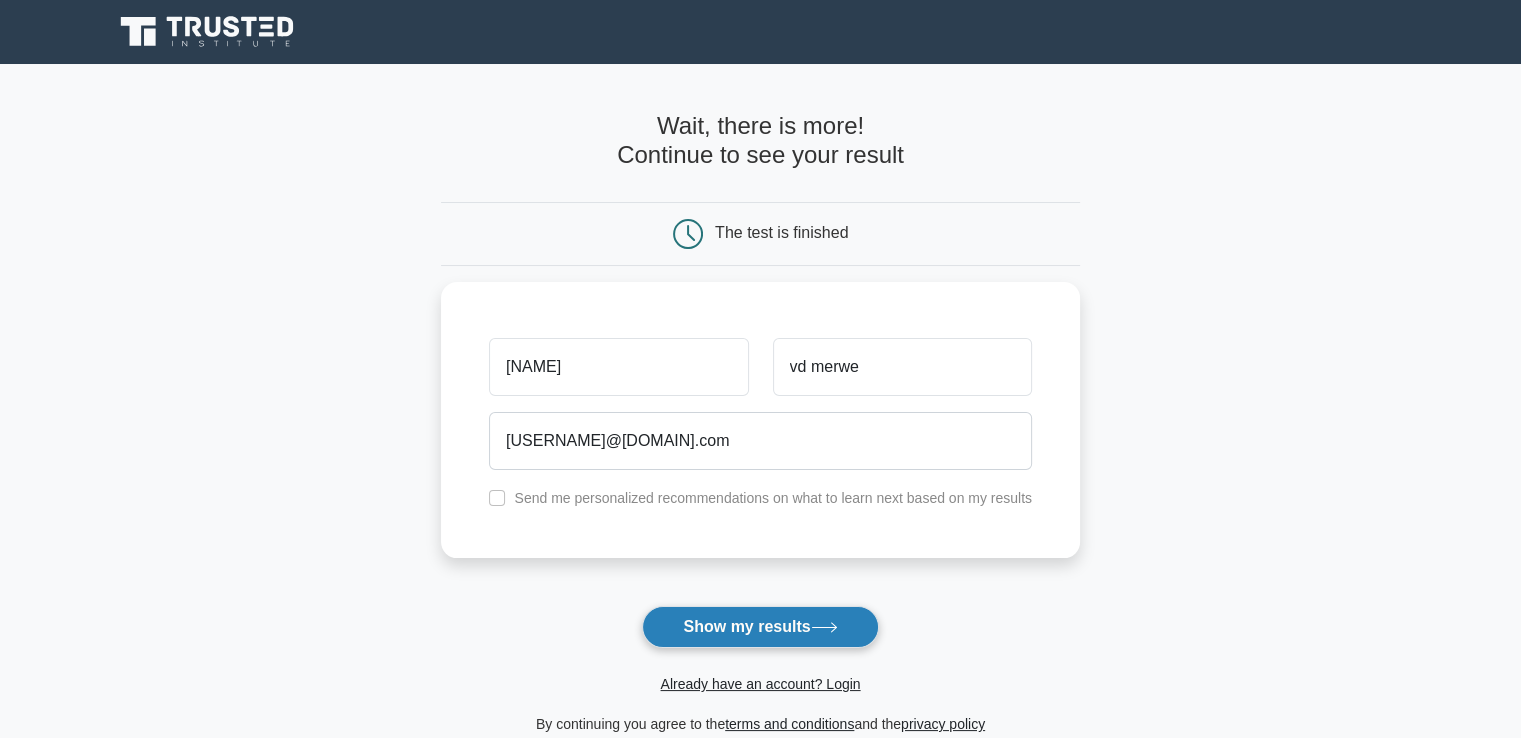 click on "Already have an account? Login" at bounding box center (760, 672) 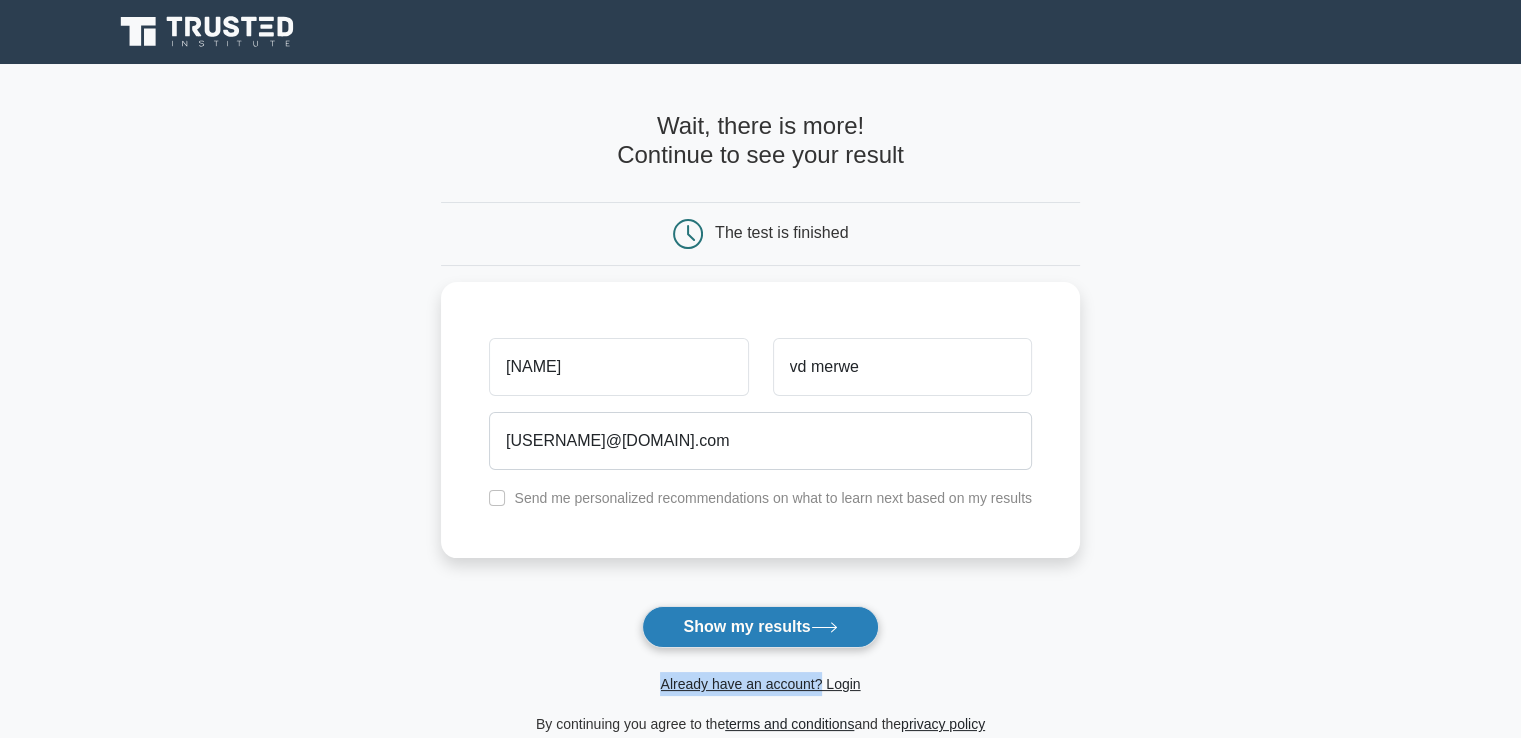 click on "Show my results" at bounding box center (760, 627) 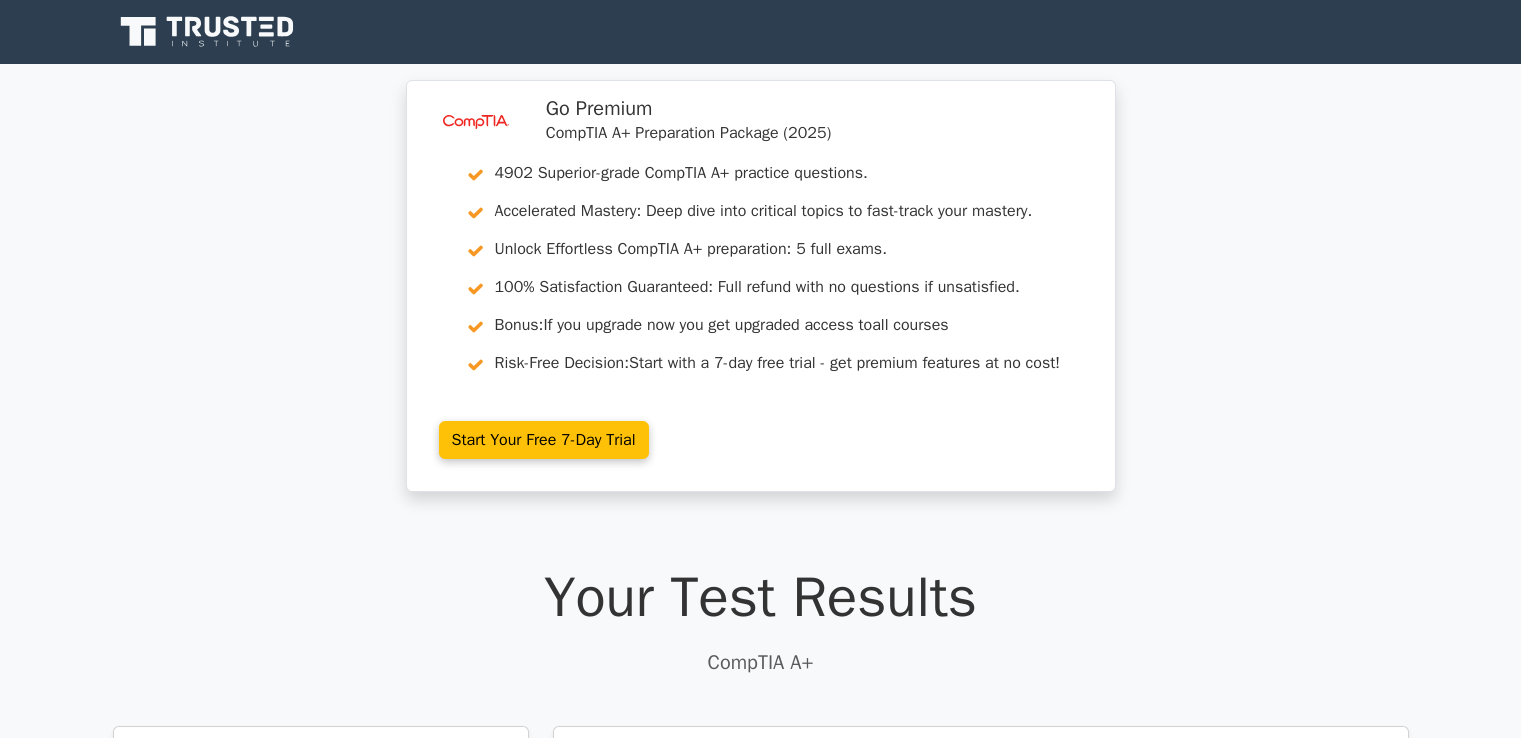 scroll, scrollTop: 0, scrollLeft: 0, axis: both 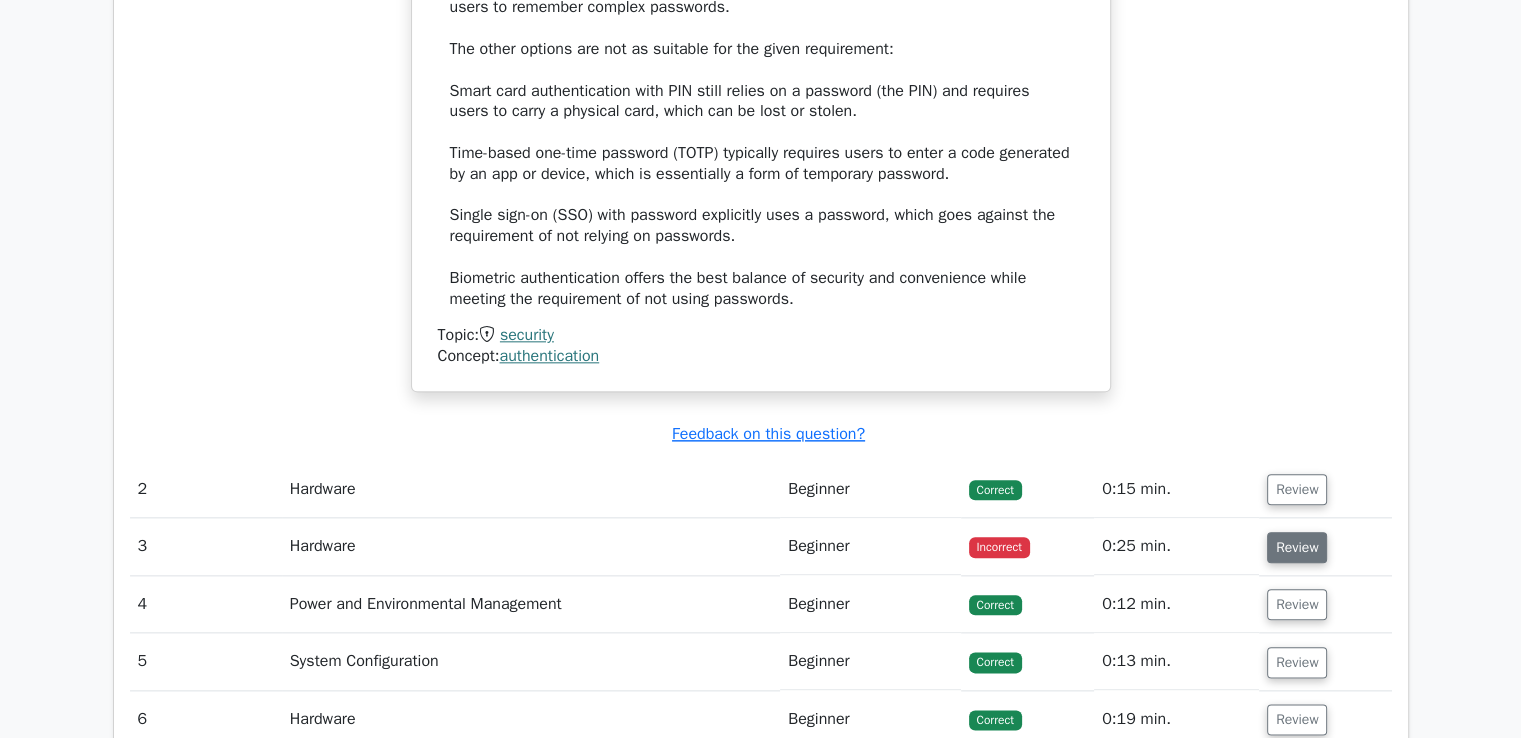 click on "Review" at bounding box center [1297, 547] 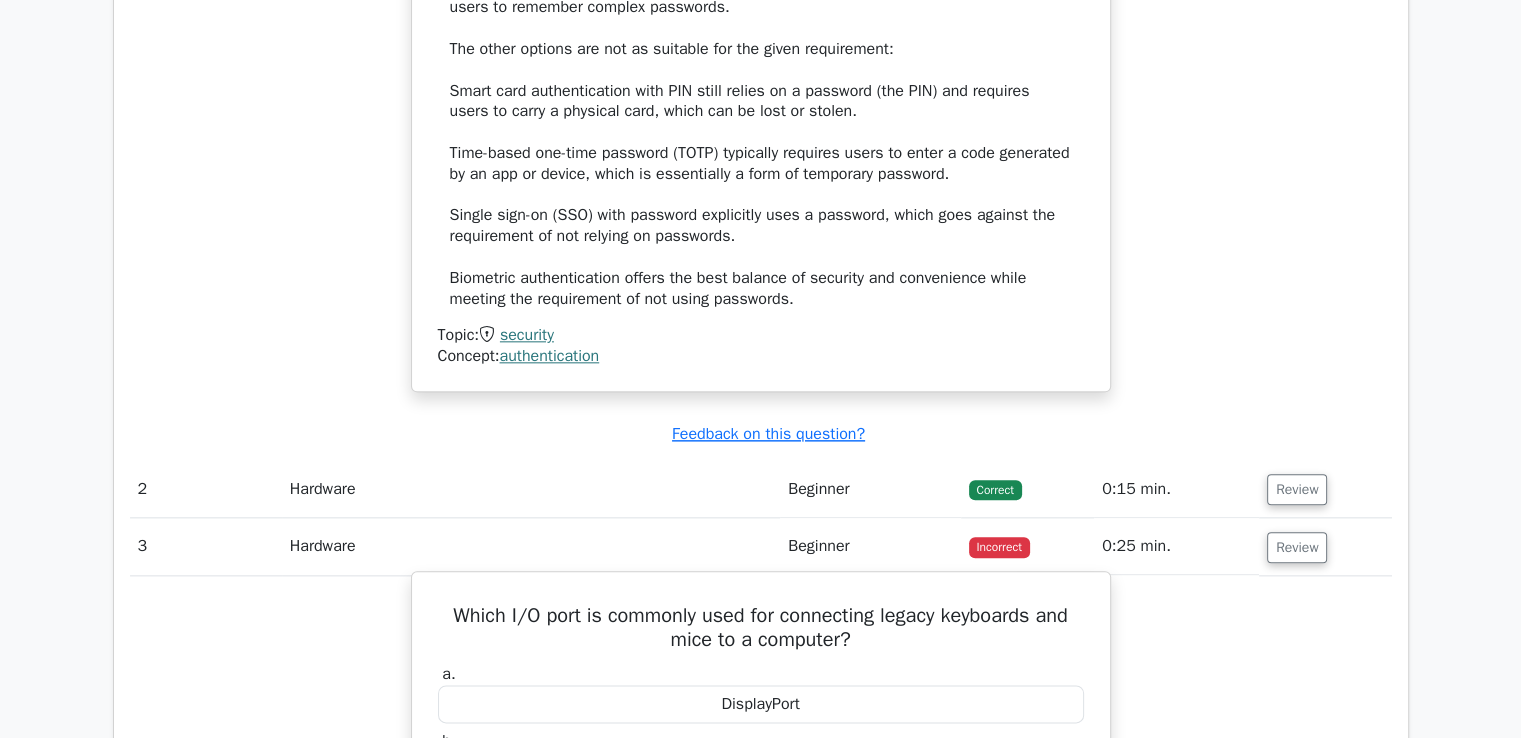 type 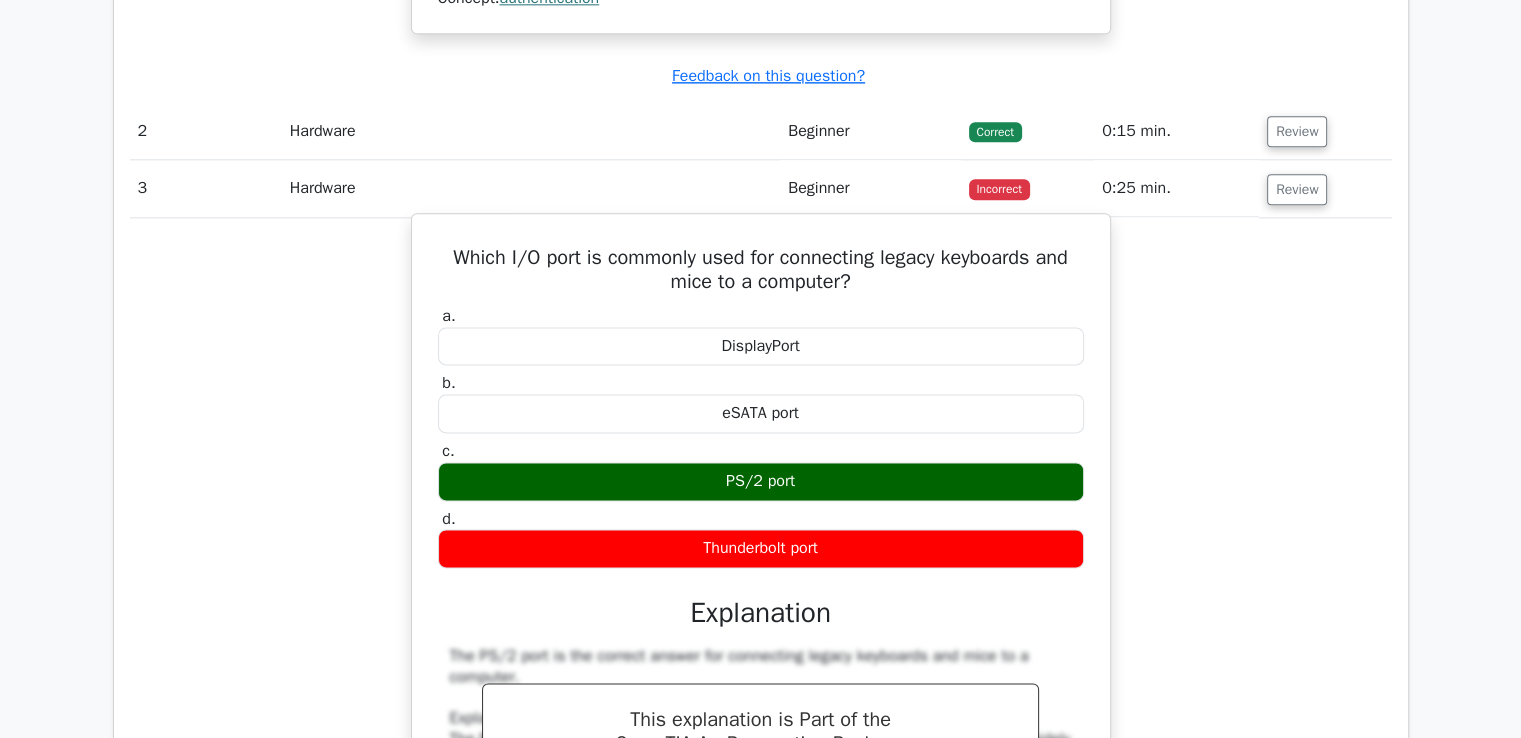 scroll, scrollTop: 2560, scrollLeft: 0, axis: vertical 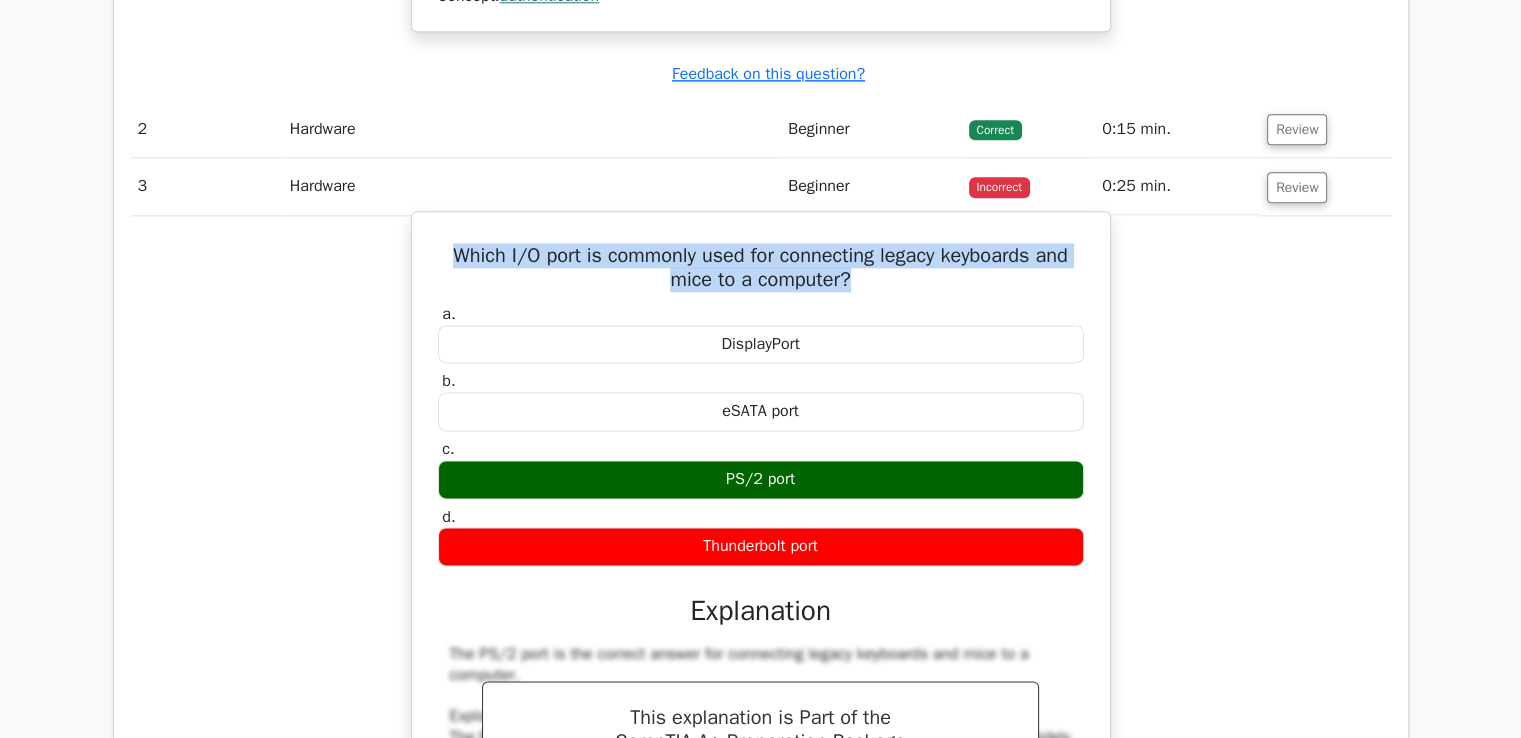 drag, startPoint x: 436, startPoint y: 246, endPoint x: 861, endPoint y: 275, distance: 425.98825 